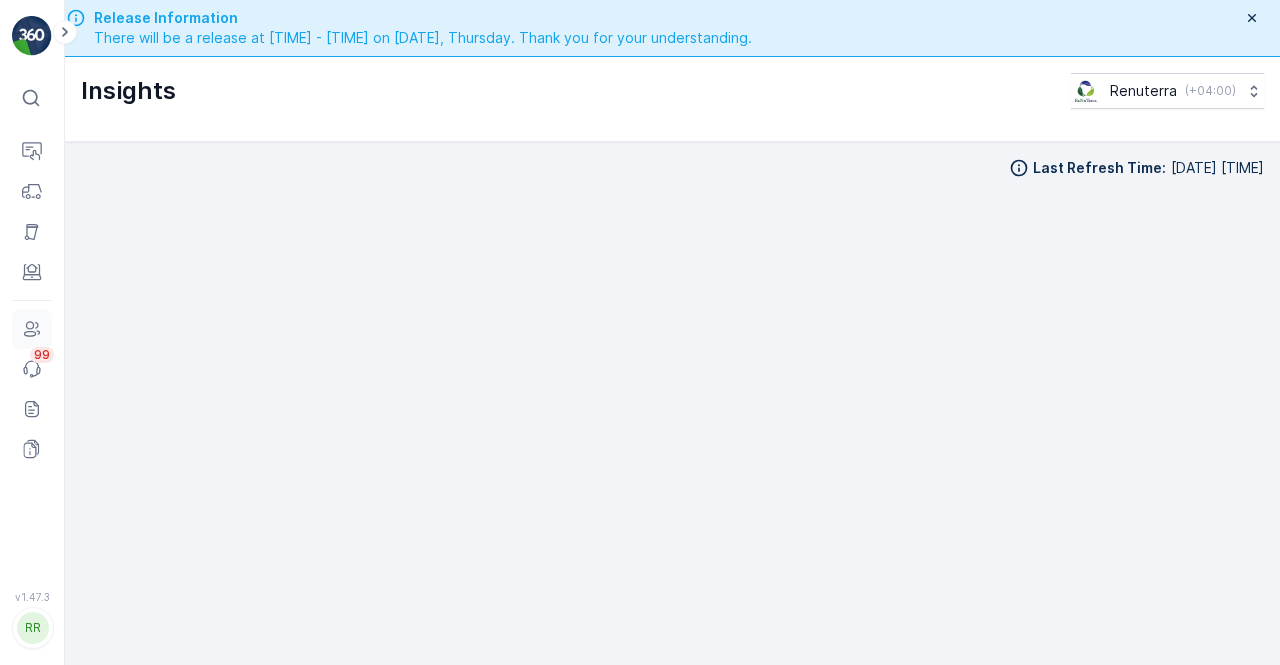 scroll, scrollTop: 0, scrollLeft: 0, axis: both 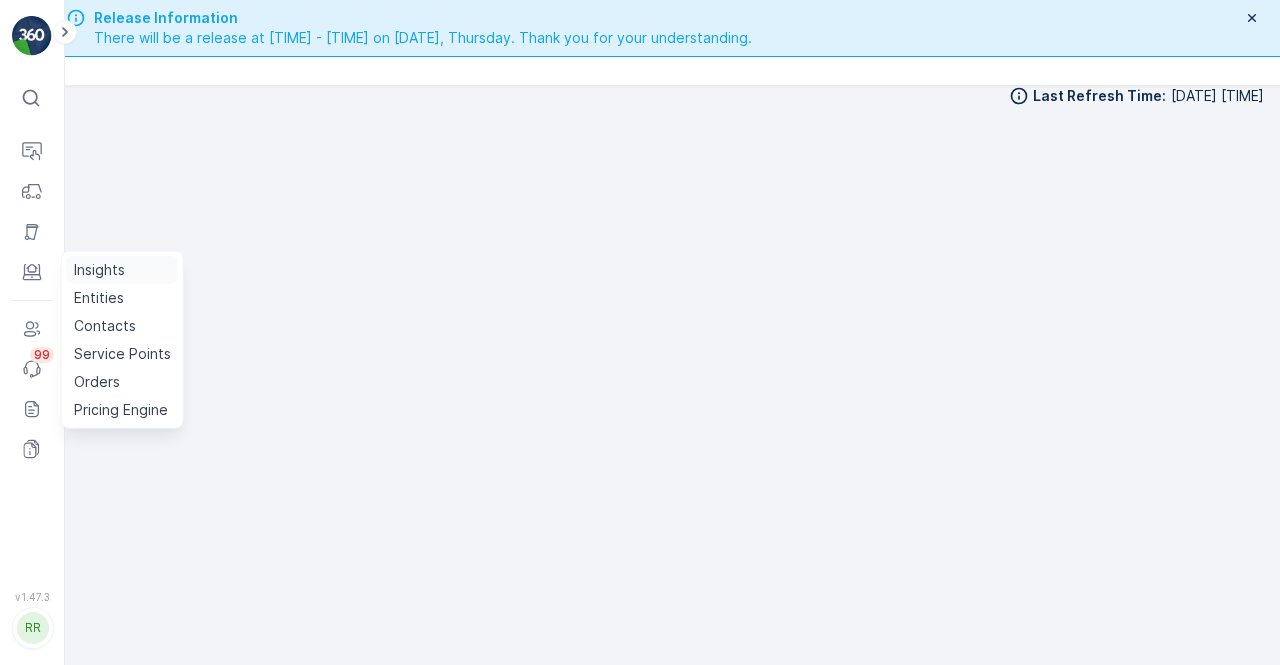 click on "Insights" at bounding box center [99, 270] 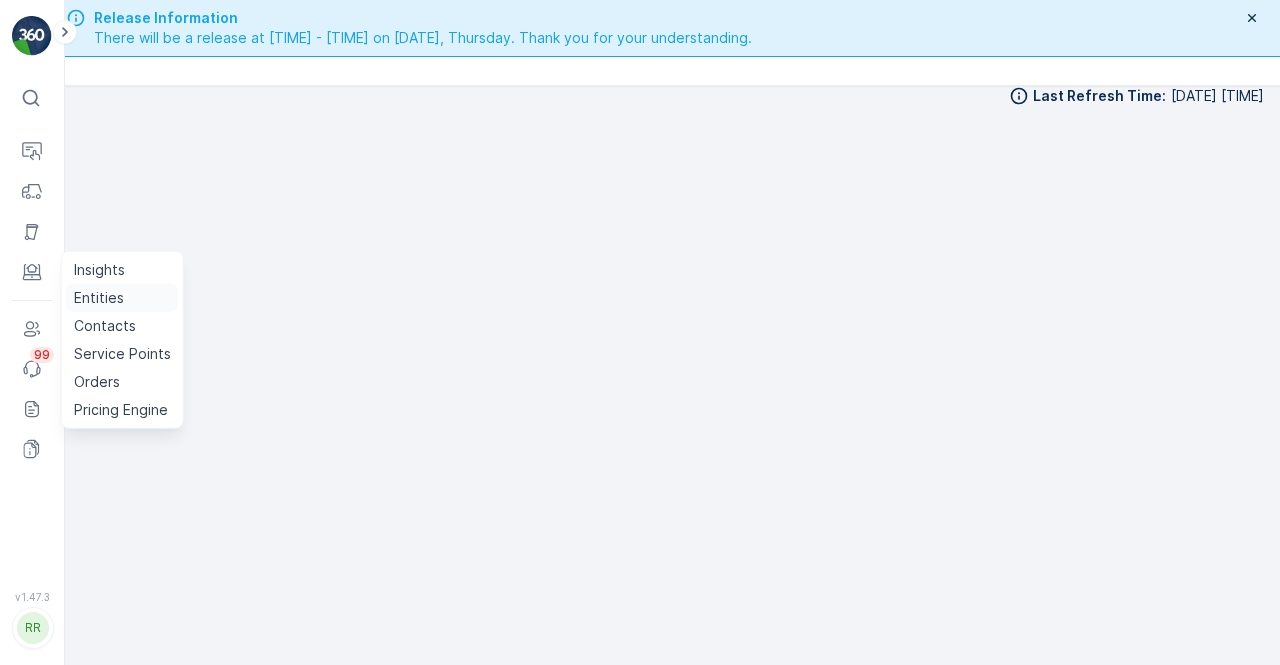 click on "Entities" at bounding box center (122, 298) 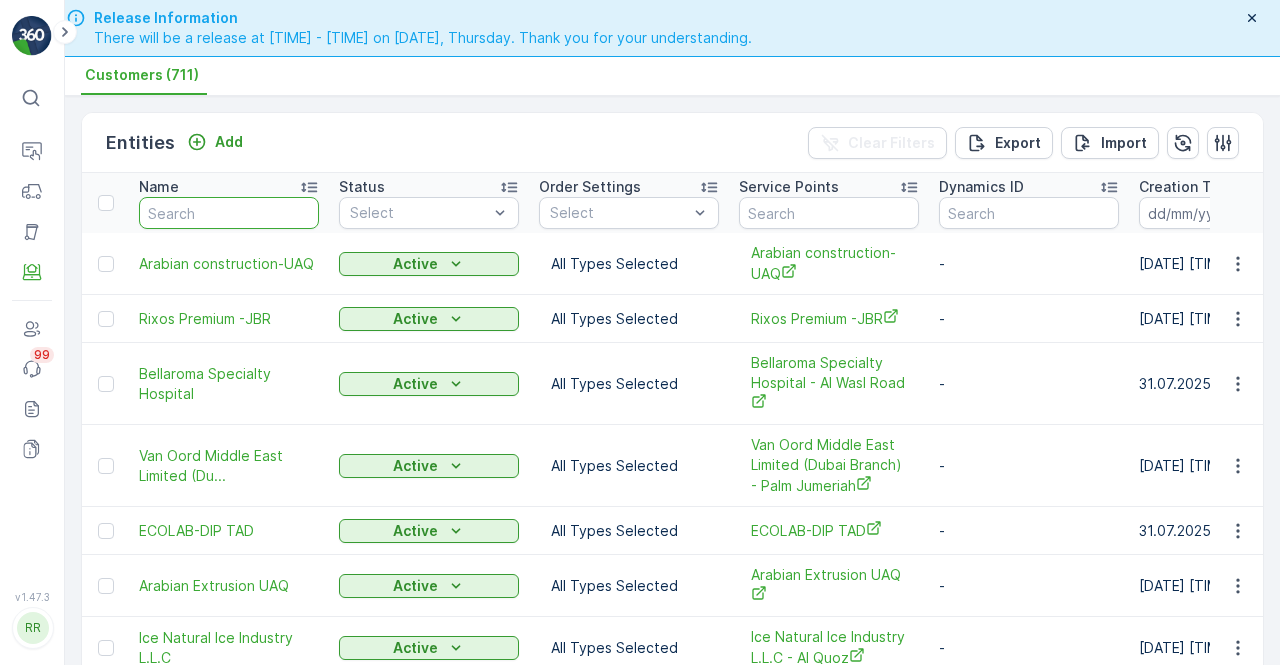 click at bounding box center (229, 213) 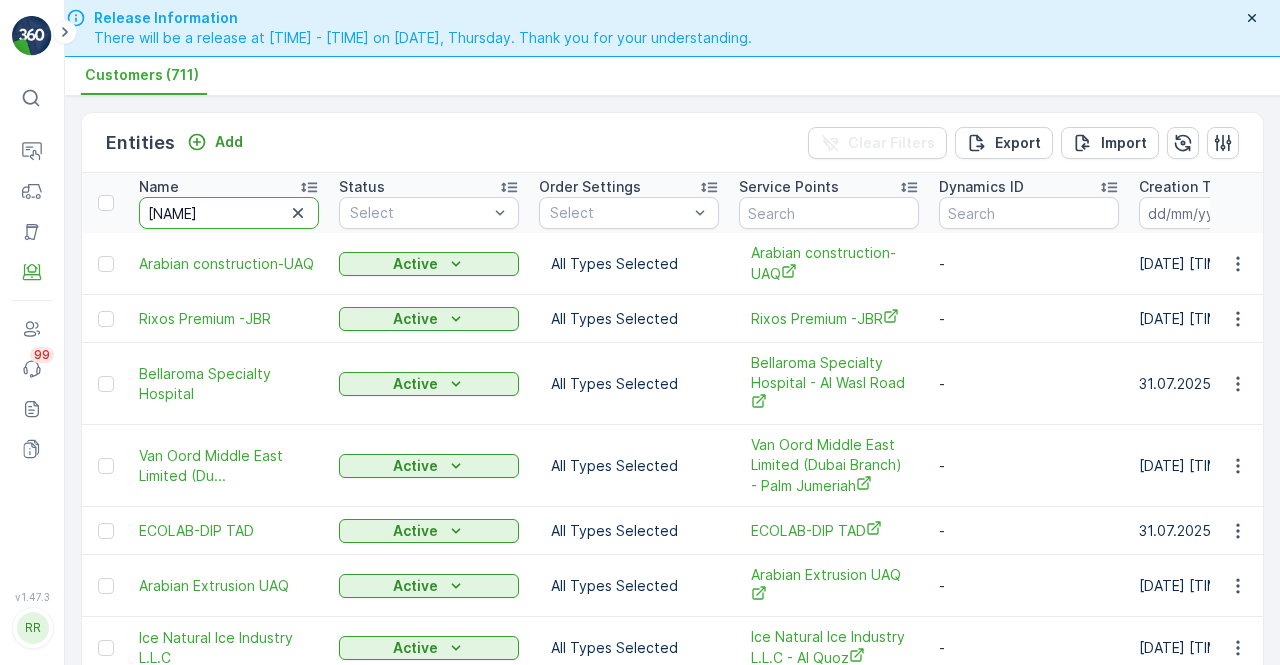 type on "habib" 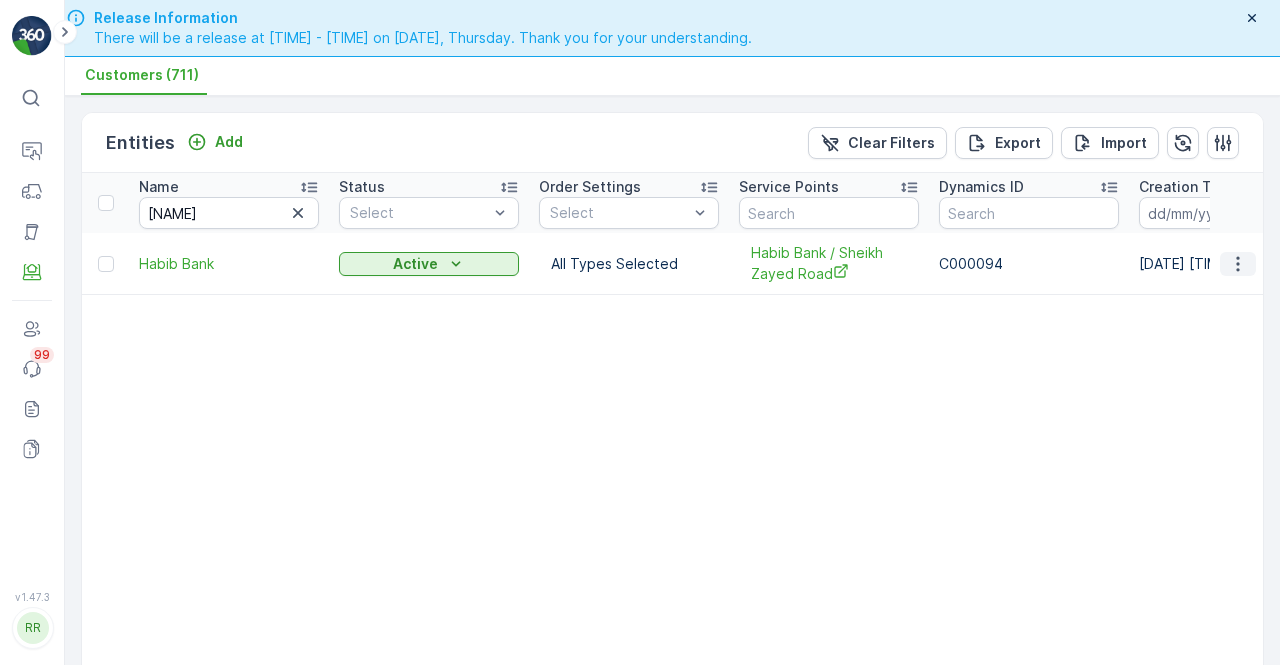 click 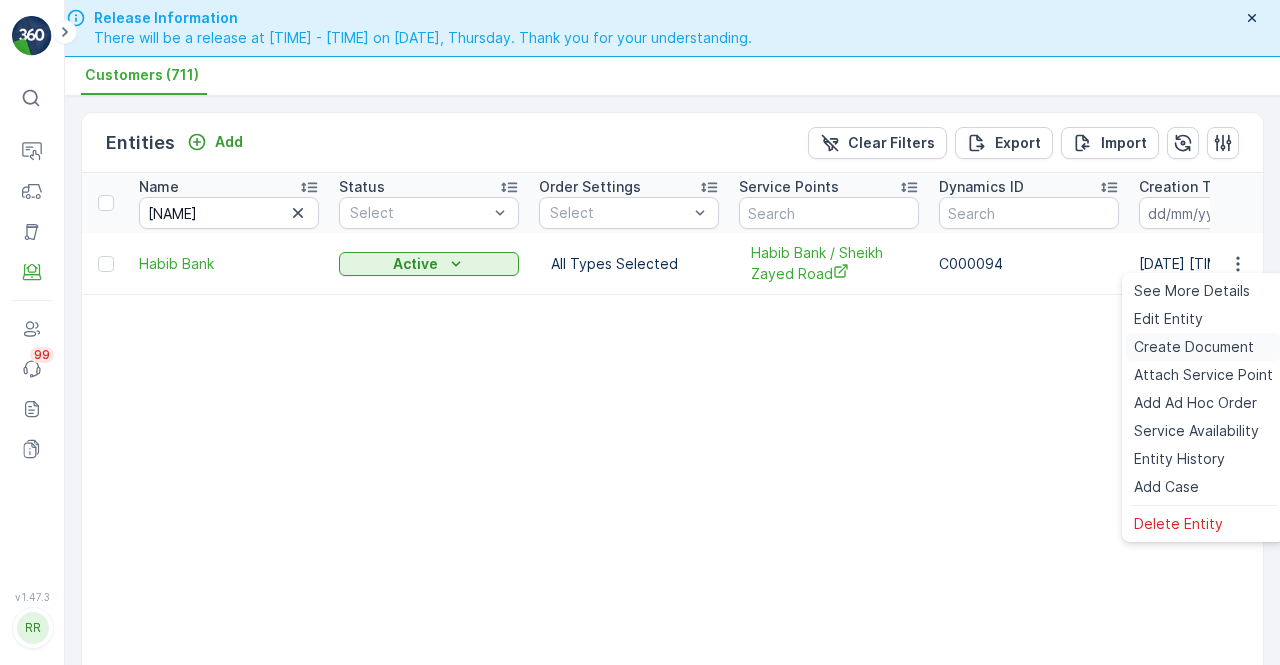click on "Create Document" at bounding box center (1203, 347) 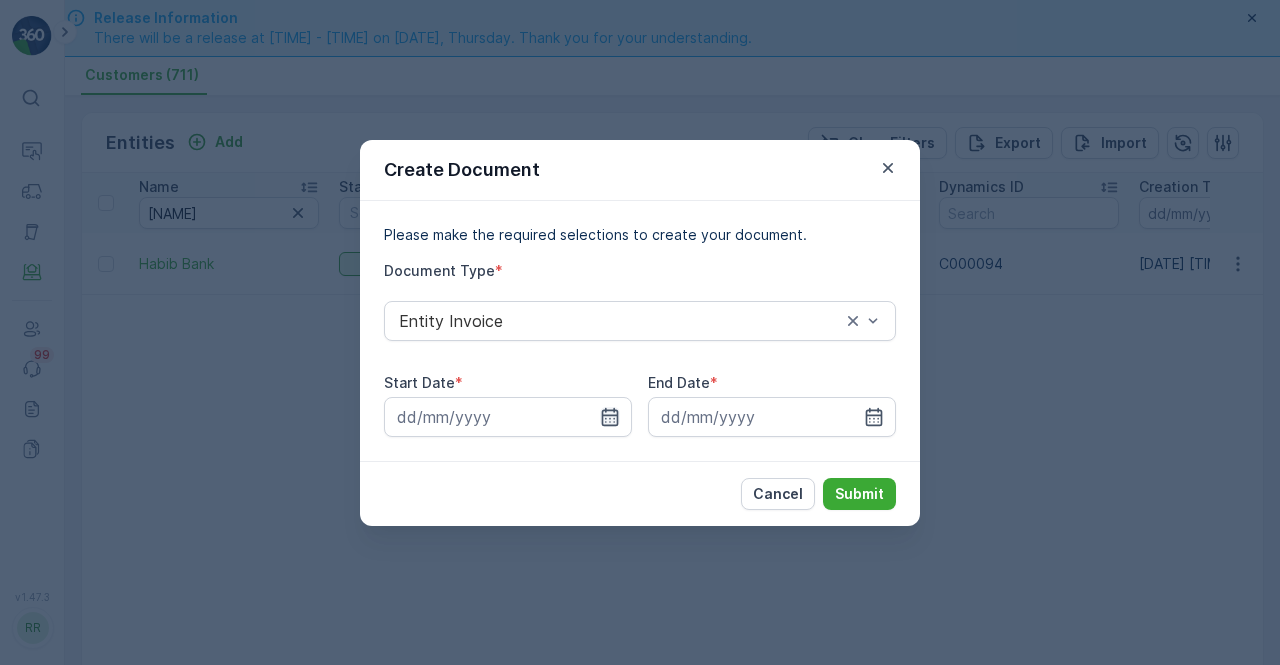 click 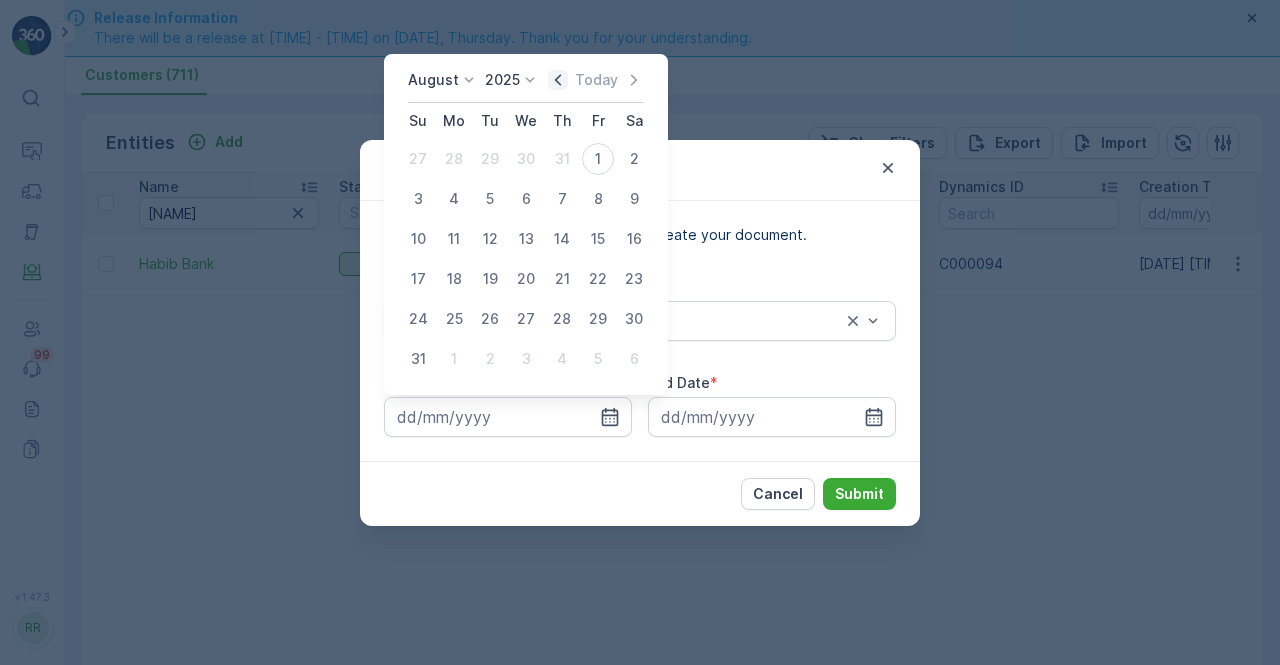 click 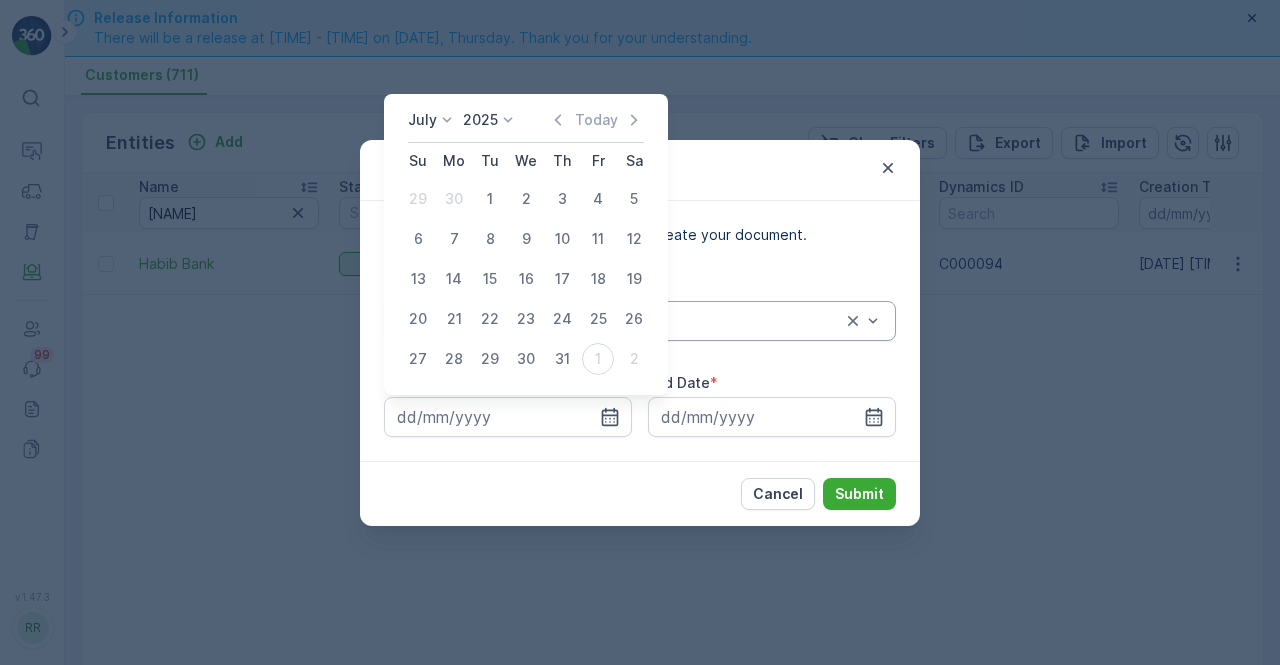 drag, startPoint x: 491, startPoint y: 204, endPoint x: 711, endPoint y: 310, distance: 244.20483 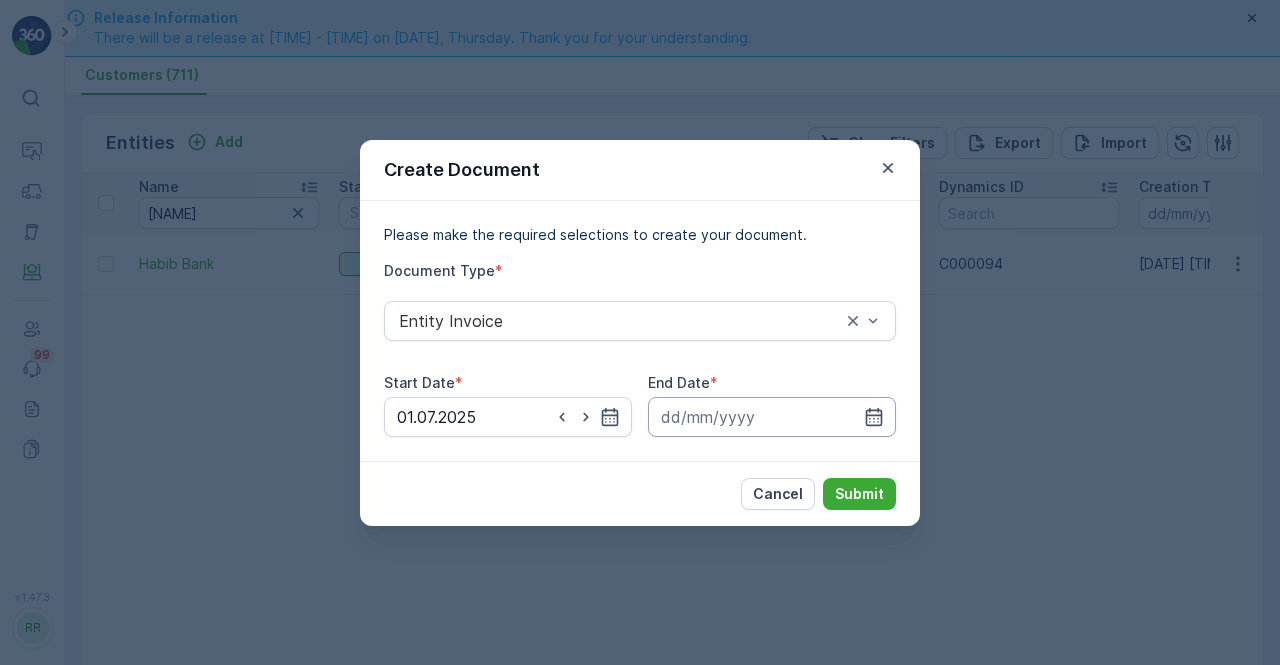 click at bounding box center (772, 417) 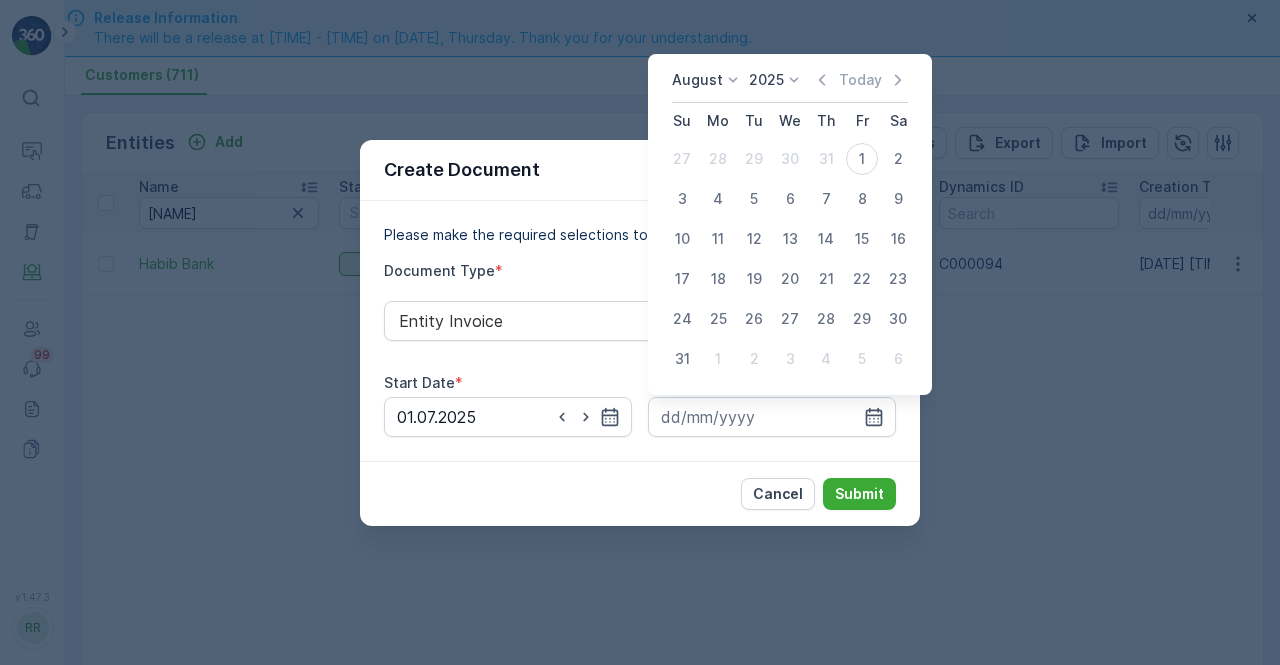 click 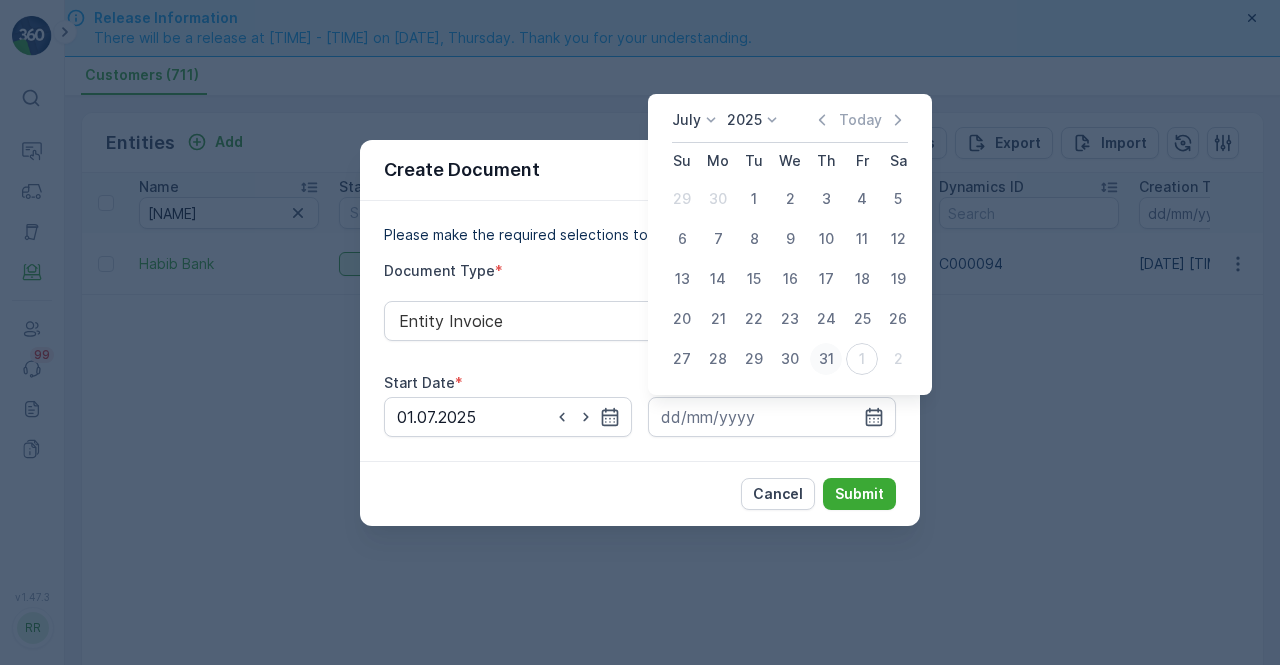 click on "31" at bounding box center (826, 359) 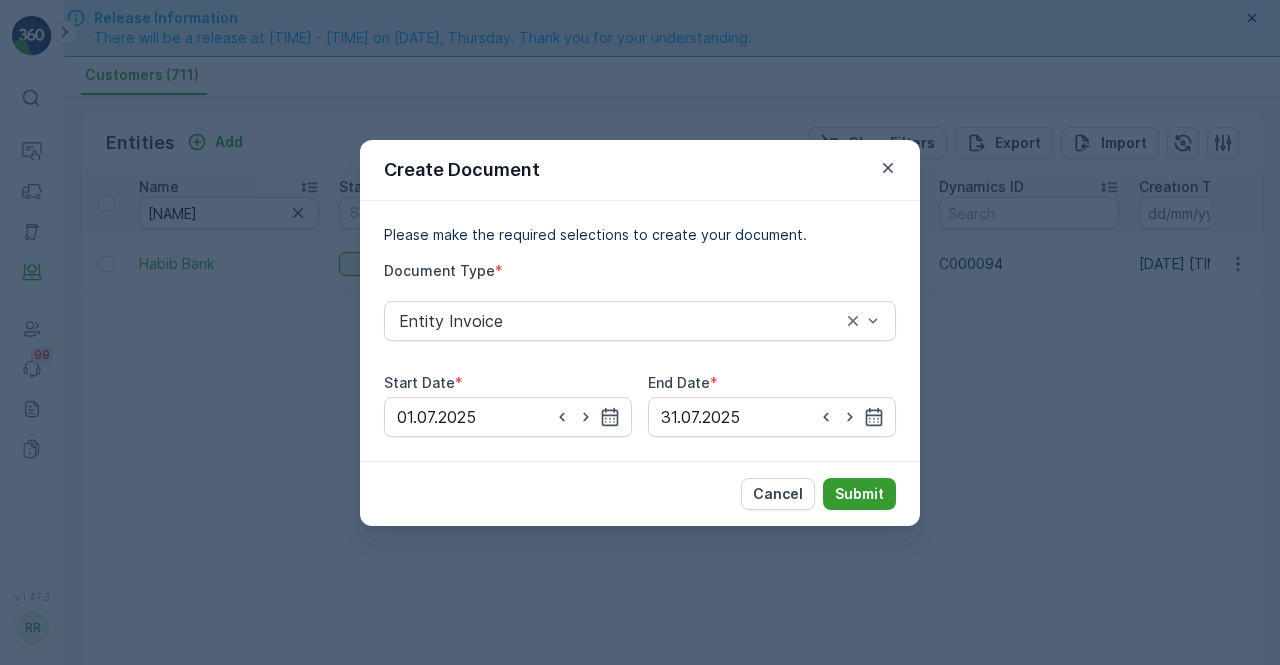click on "Submit" at bounding box center [859, 494] 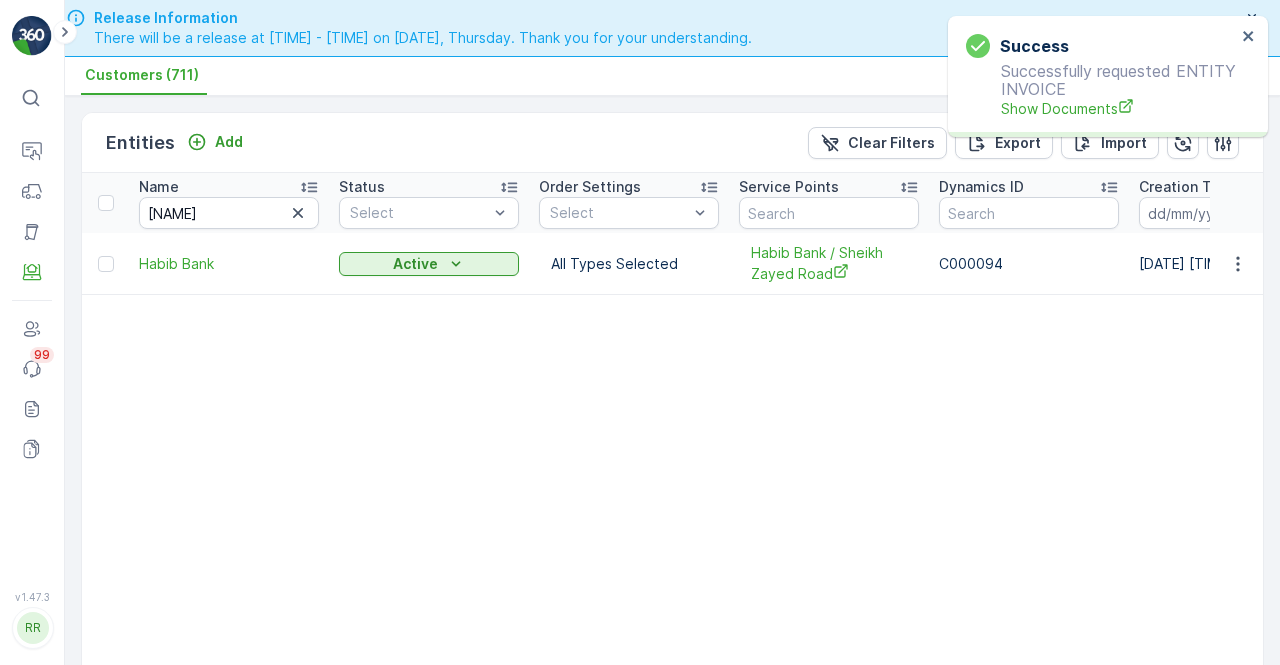 click on "Successfully requested ENTITY INVOICE   Show Documents" at bounding box center (1101, 90) 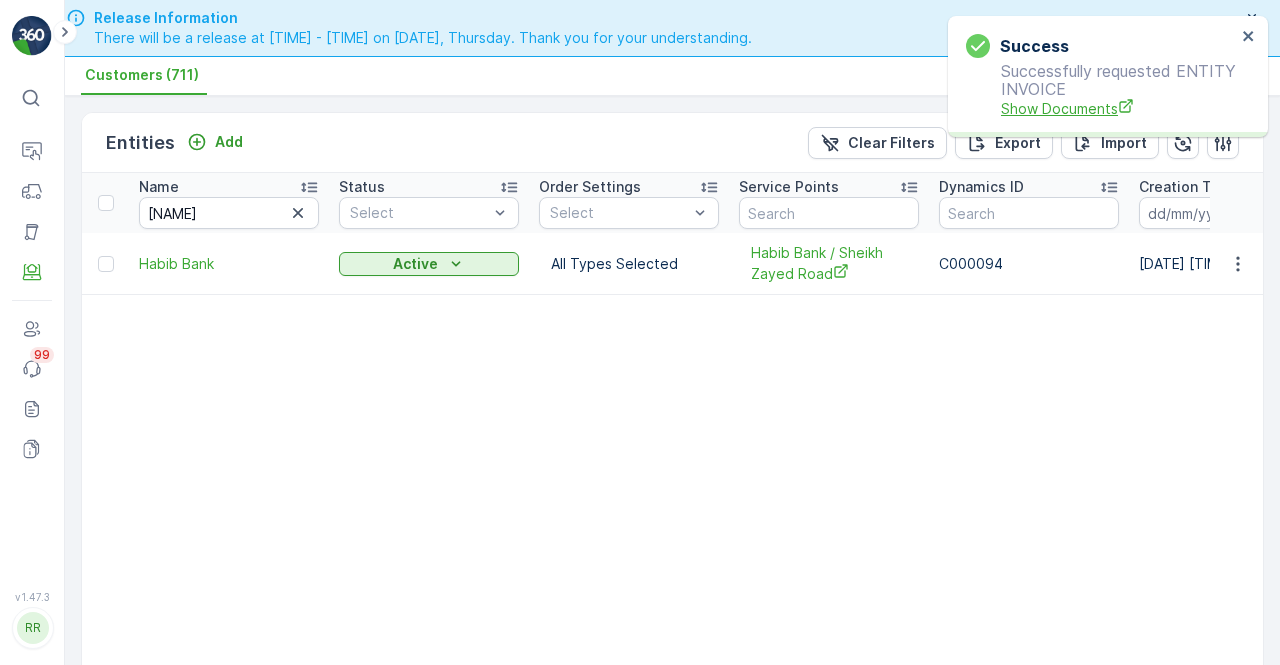 click on "Show Documents" at bounding box center [1118, 108] 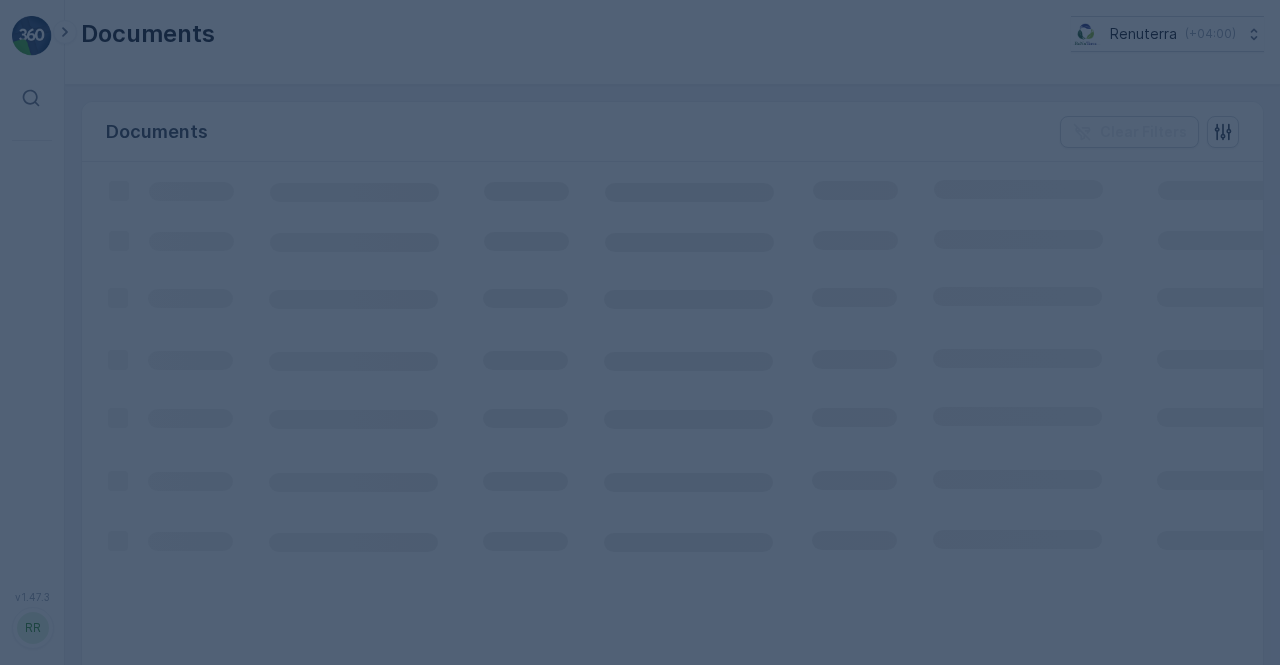 scroll, scrollTop: 0, scrollLeft: 0, axis: both 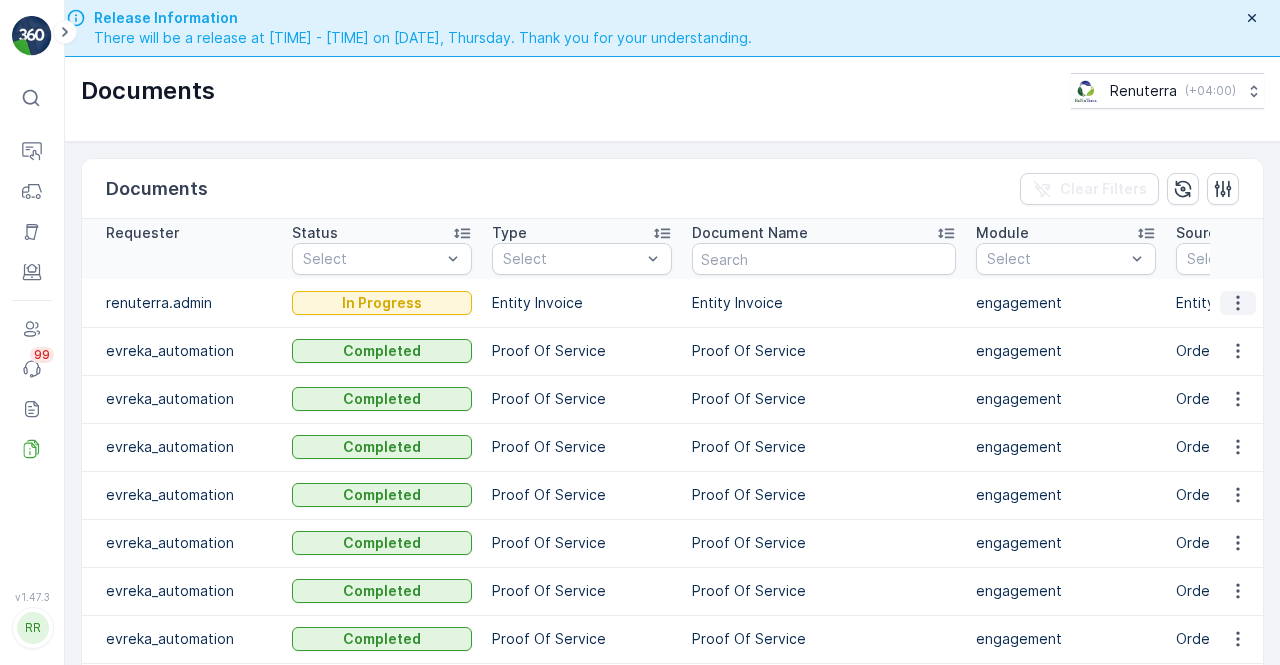 click 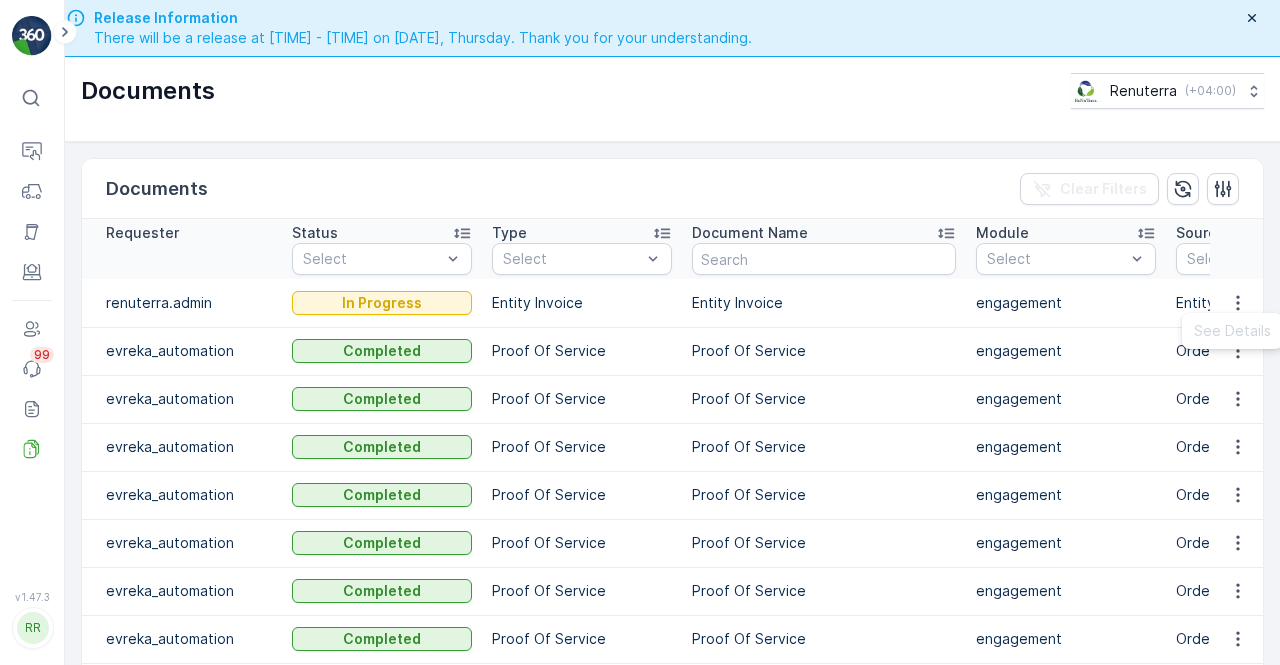 click on "Proof Of Service" at bounding box center (824, 447) 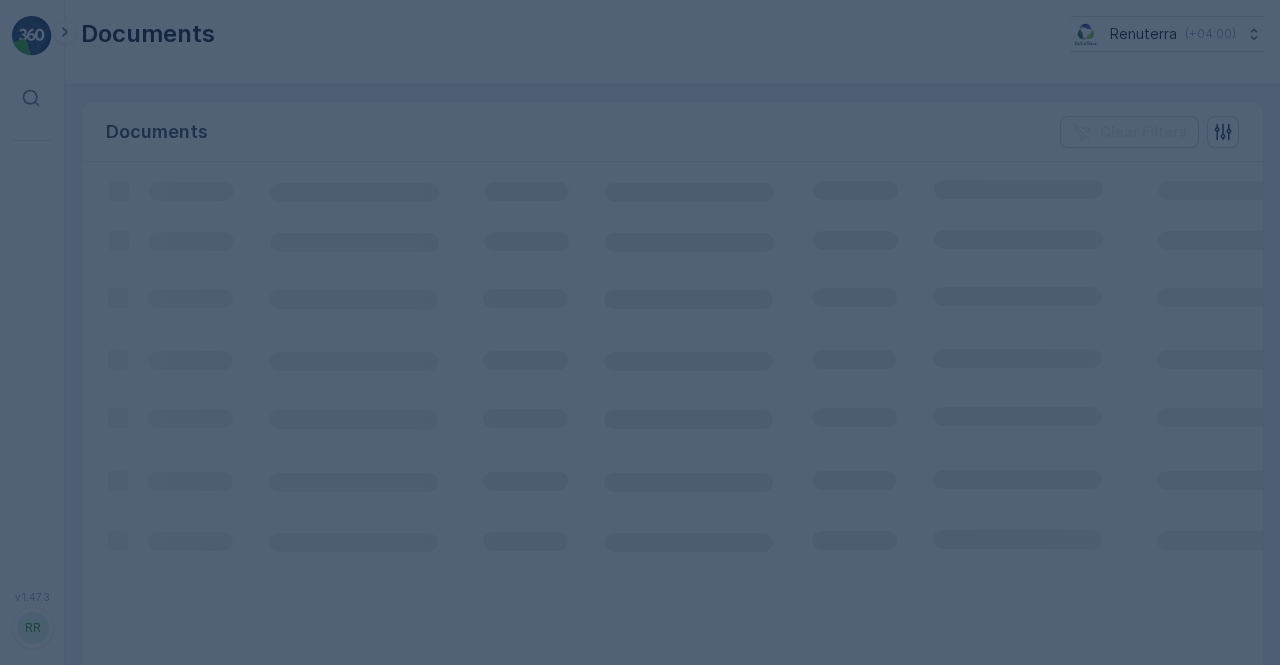 scroll, scrollTop: 0, scrollLeft: 0, axis: both 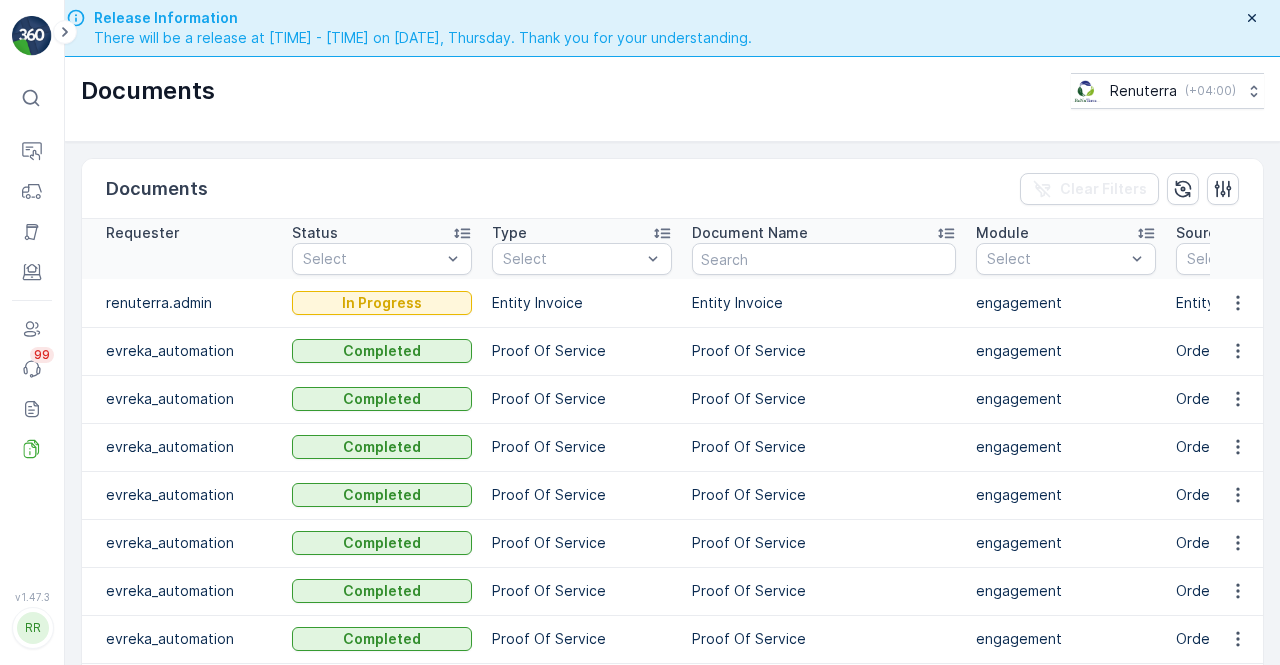 click on "Proof Of Service" at bounding box center (824, 351) 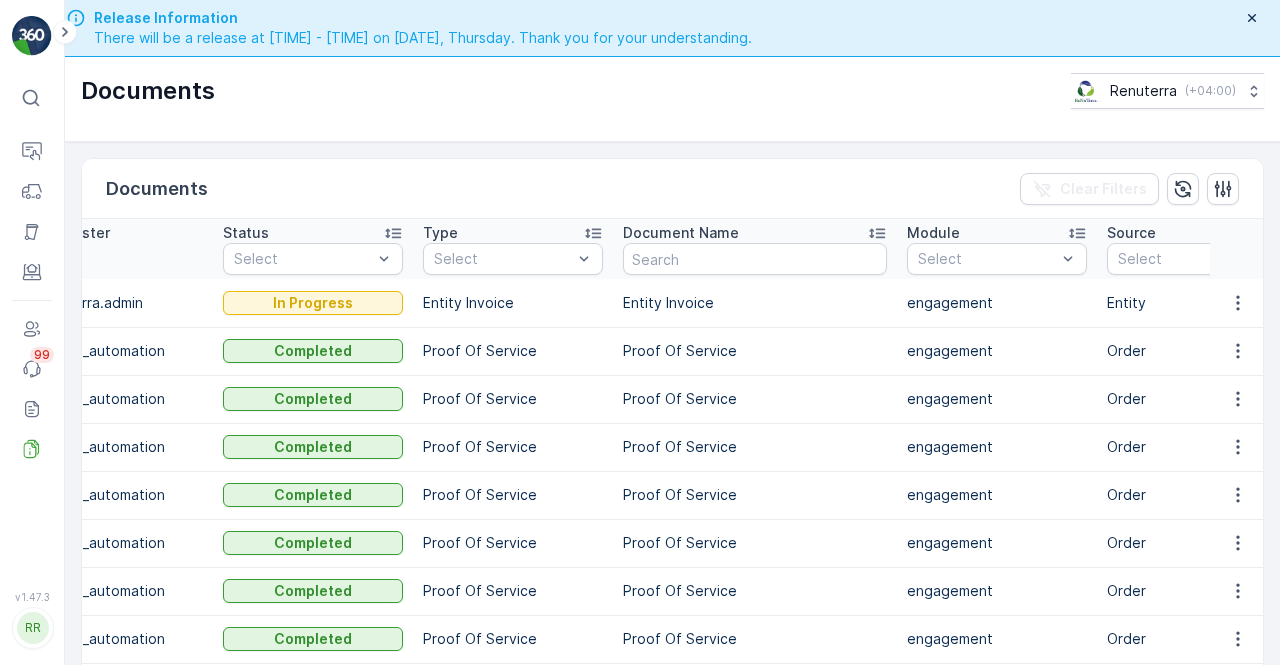 scroll, scrollTop: 0, scrollLeft: 0, axis: both 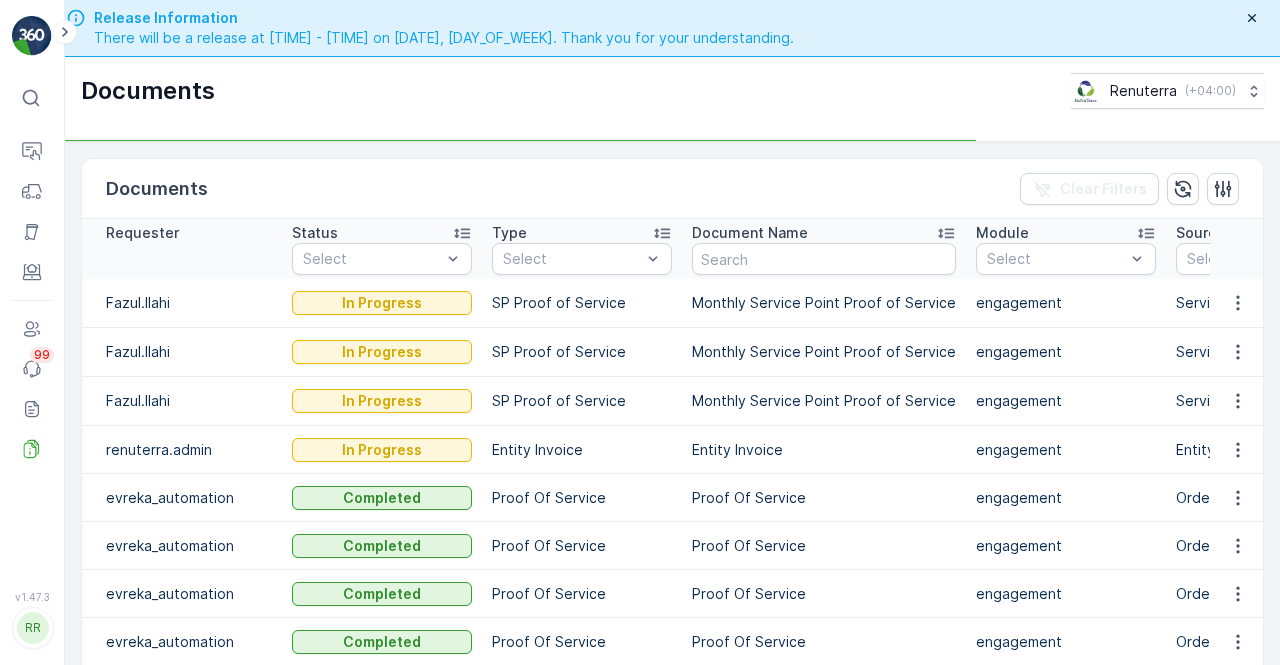 click on "Proof Of Service" at bounding box center [582, 498] 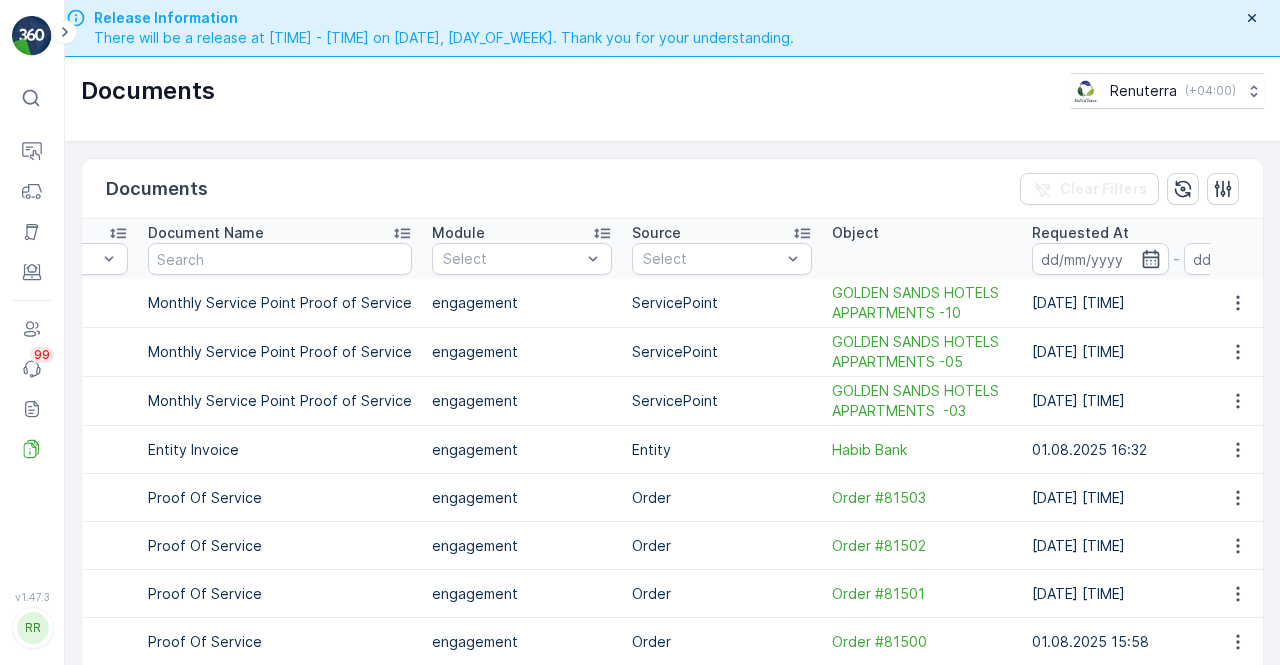 scroll, scrollTop: 0, scrollLeft: 560, axis: horizontal 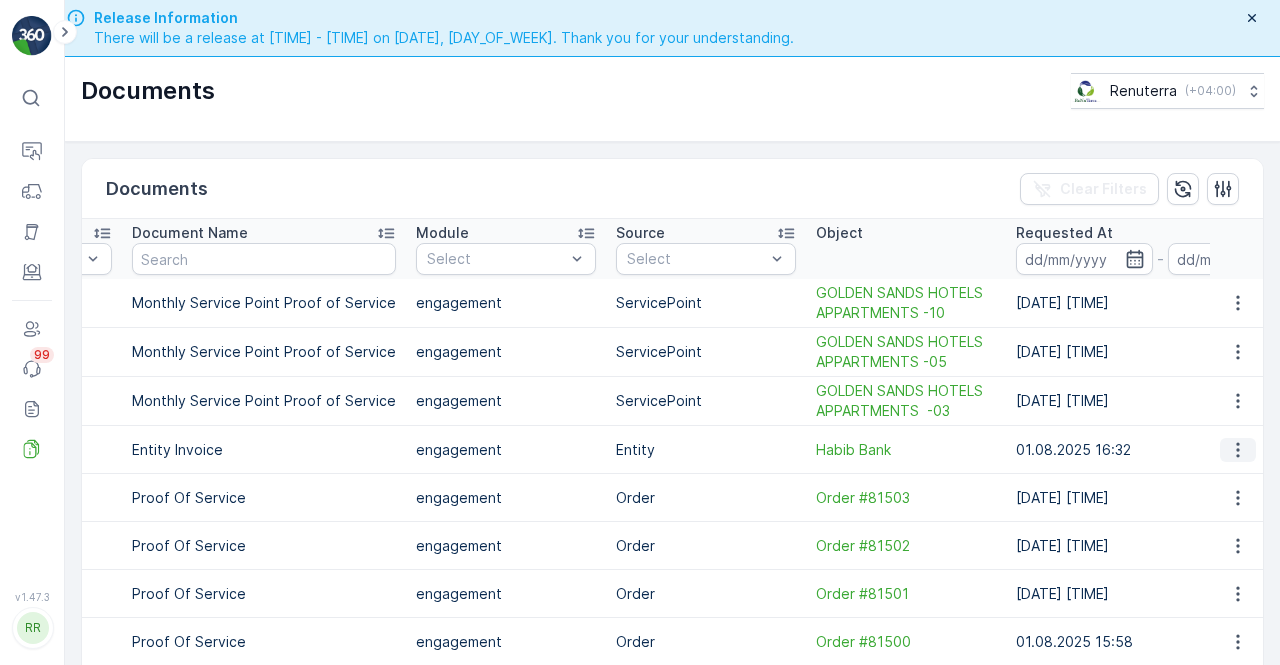 click 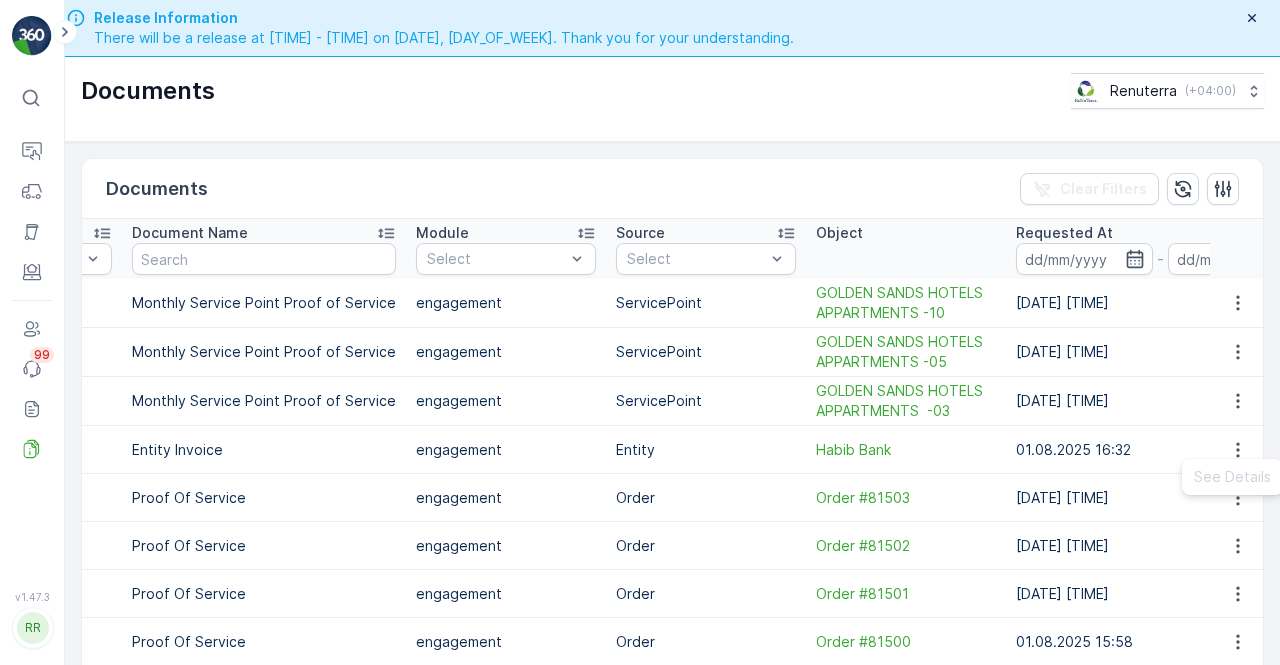 click on "Entity" at bounding box center (706, 450) 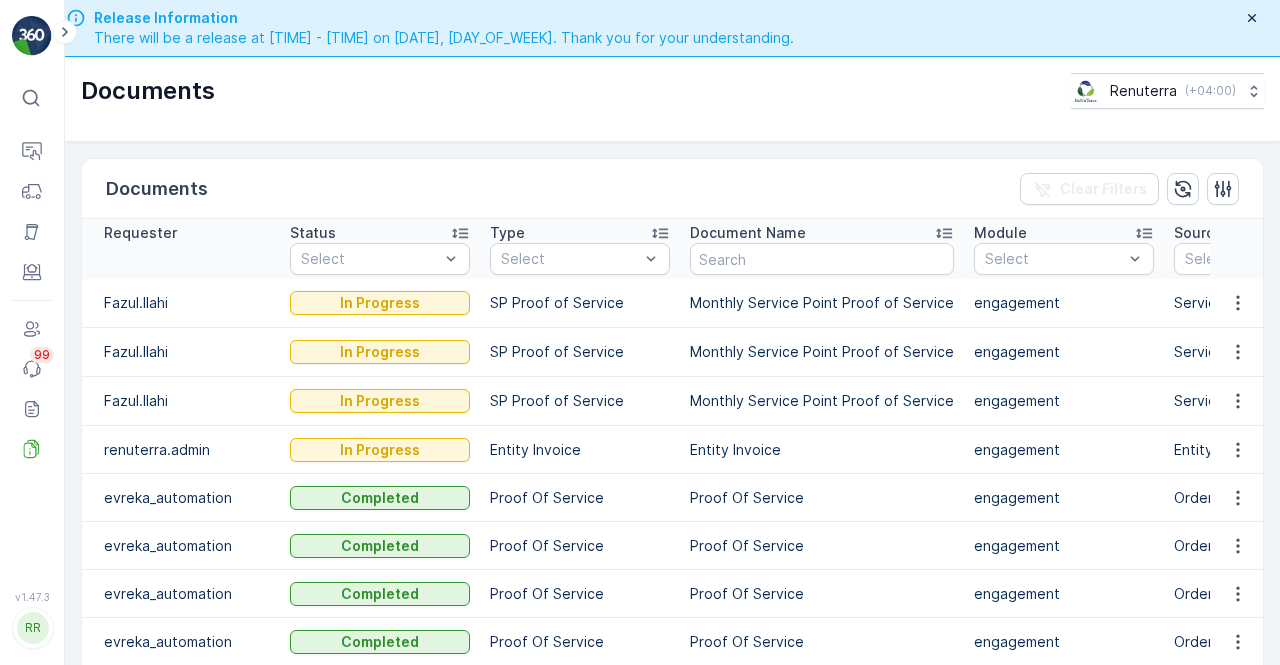 scroll, scrollTop: 0, scrollLeft: 0, axis: both 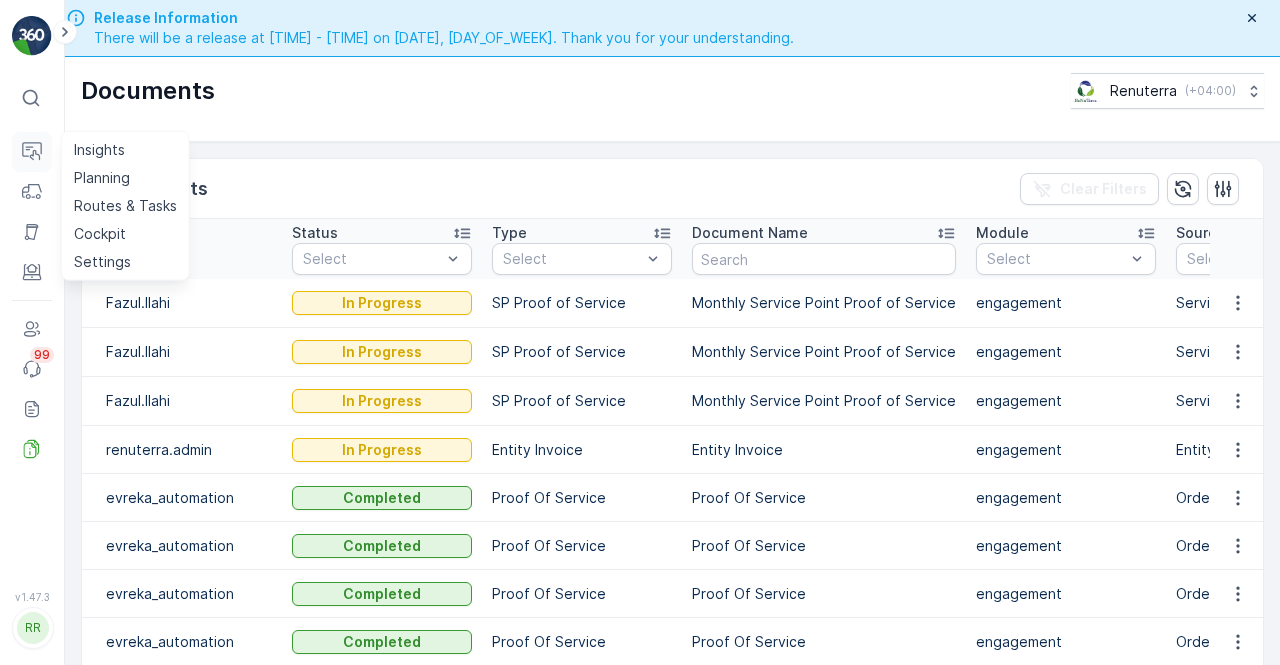 click on "Operations" at bounding box center [32, 152] 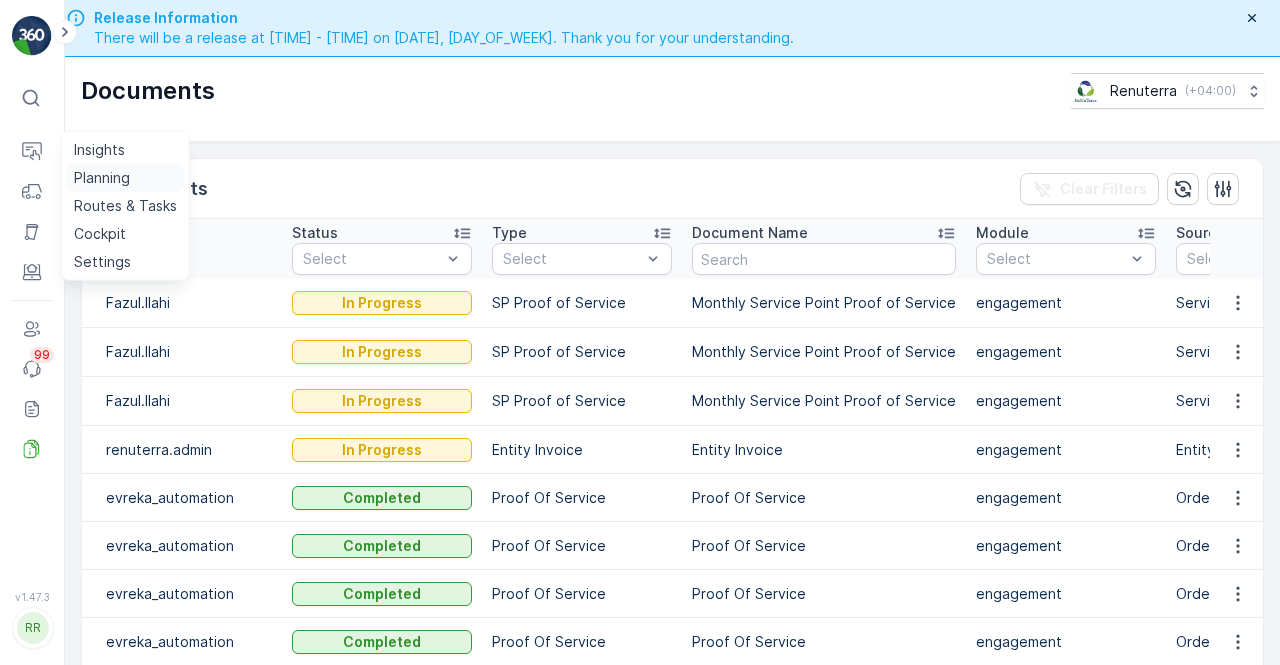 click on "Planning" at bounding box center (102, 178) 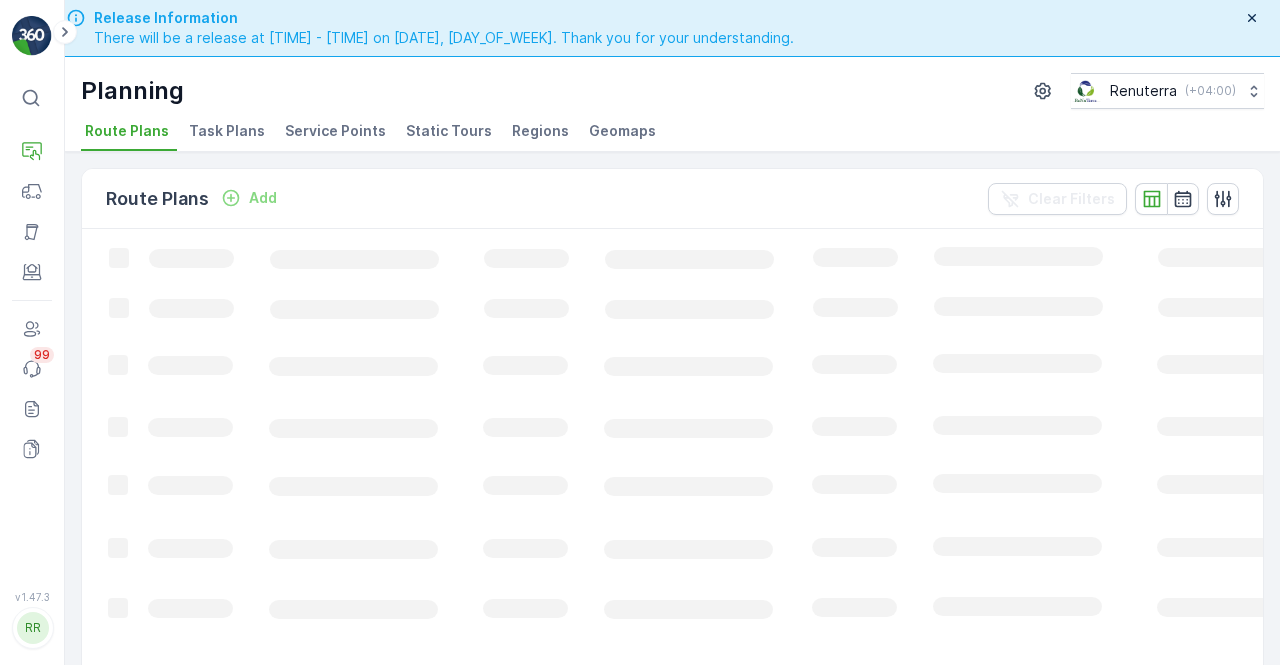 click on "Service Points" at bounding box center [335, 131] 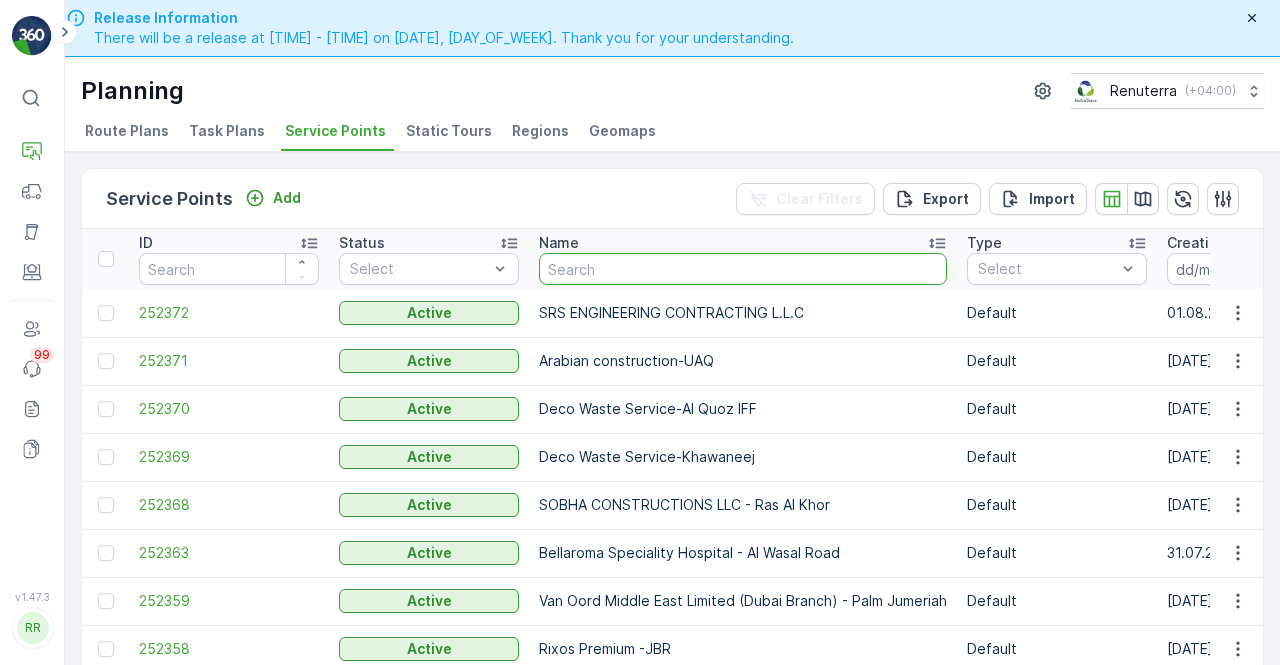 click at bounding box center [743, 269] 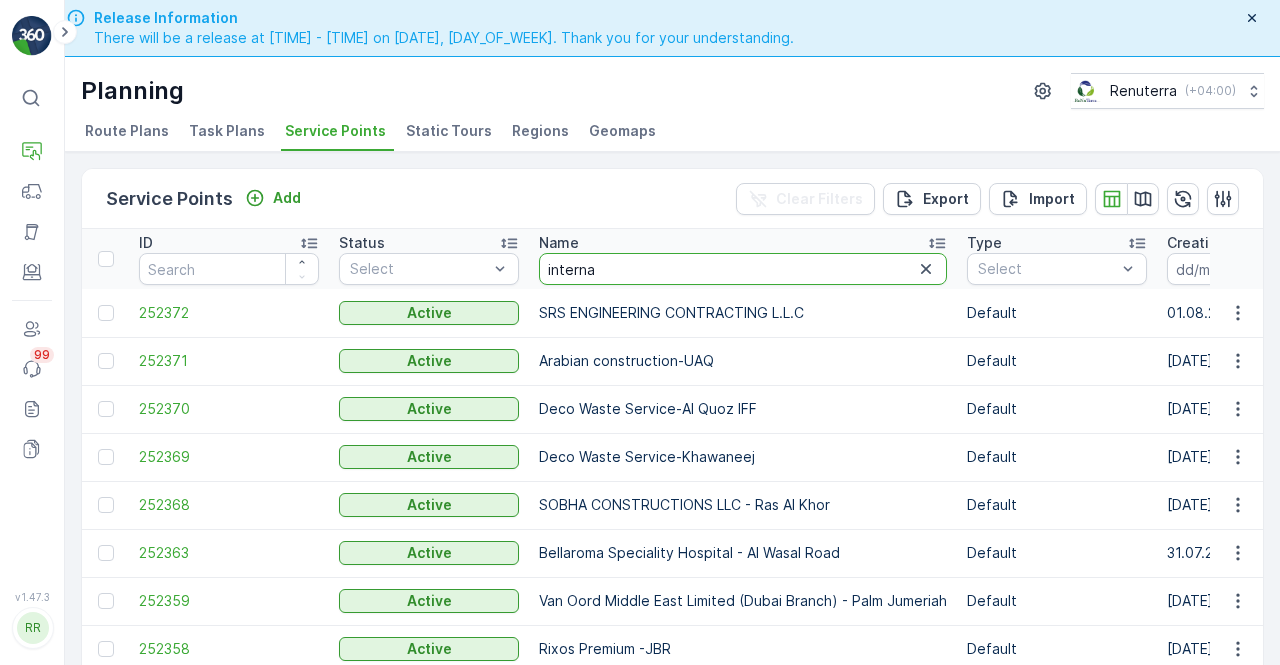 type on "internat" 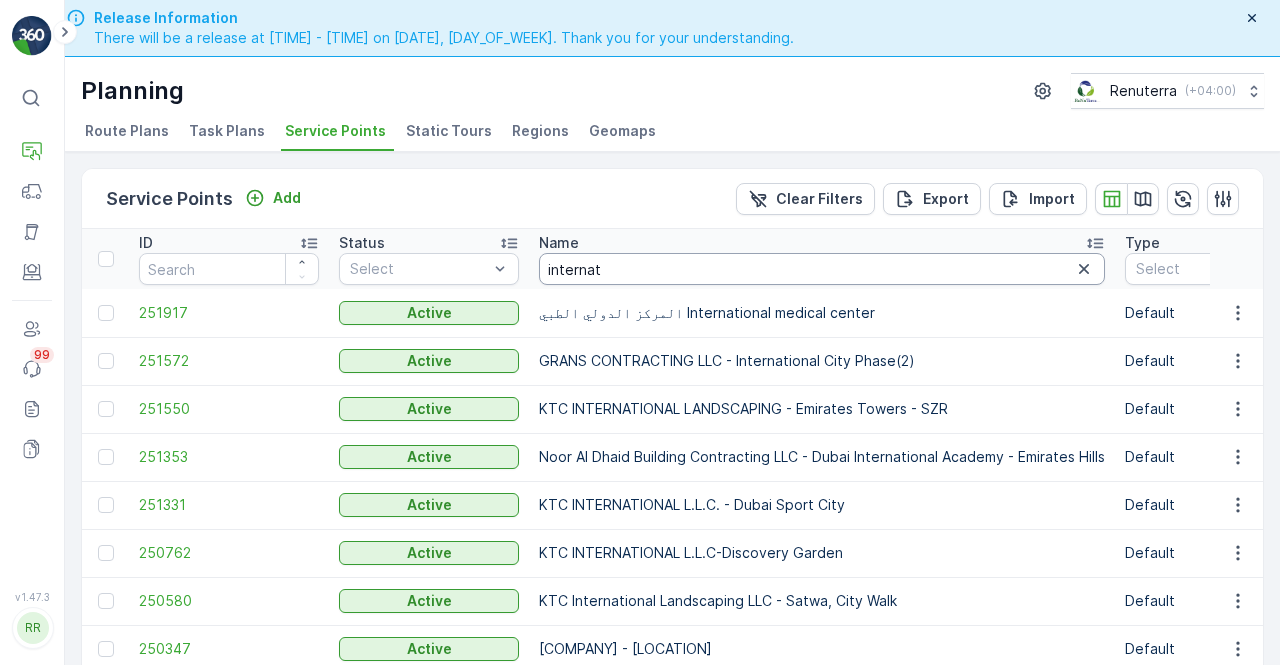 click on "internat" at bounding box center (822, 269) 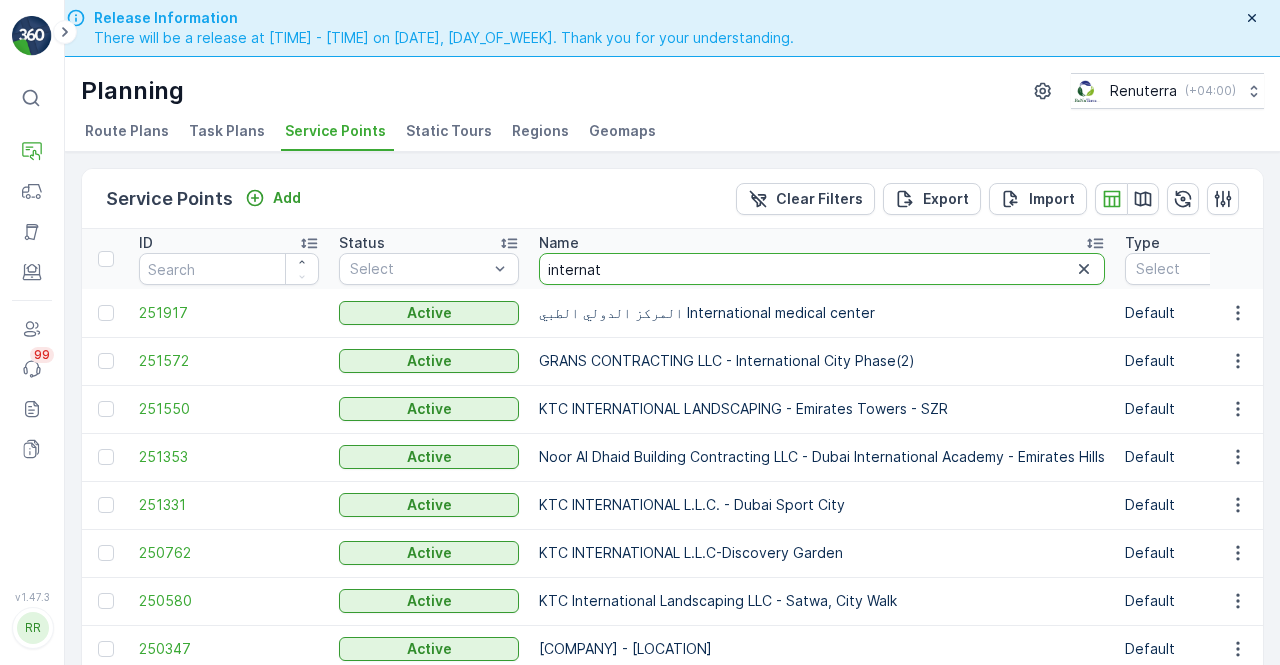 type on "interna" 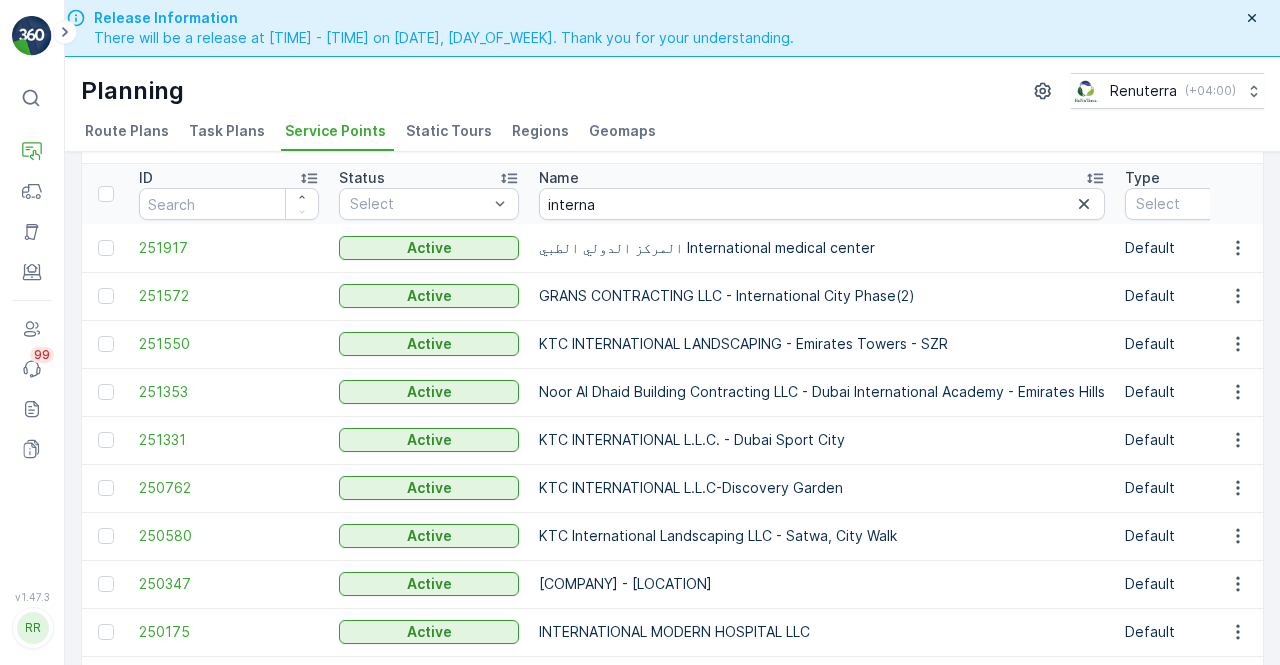 scroll, scrollTop: 129, scrollLeft: 0, axis: vertical 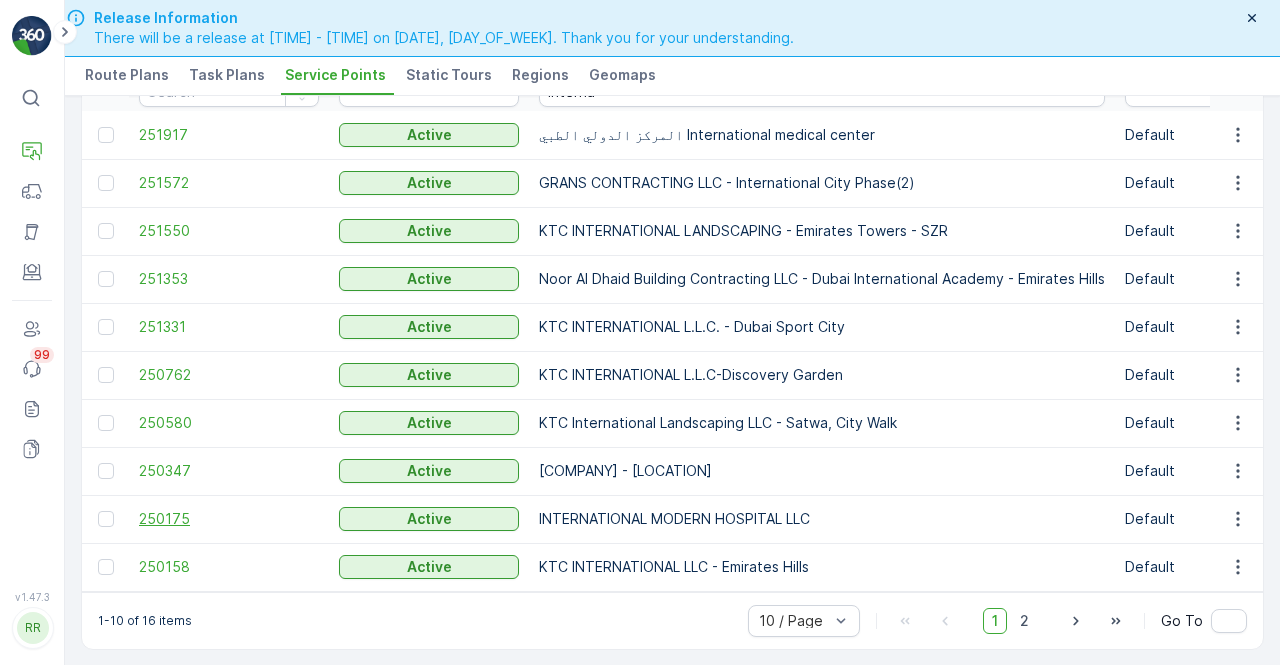 click on "250175" at bounding box center [229, 519] 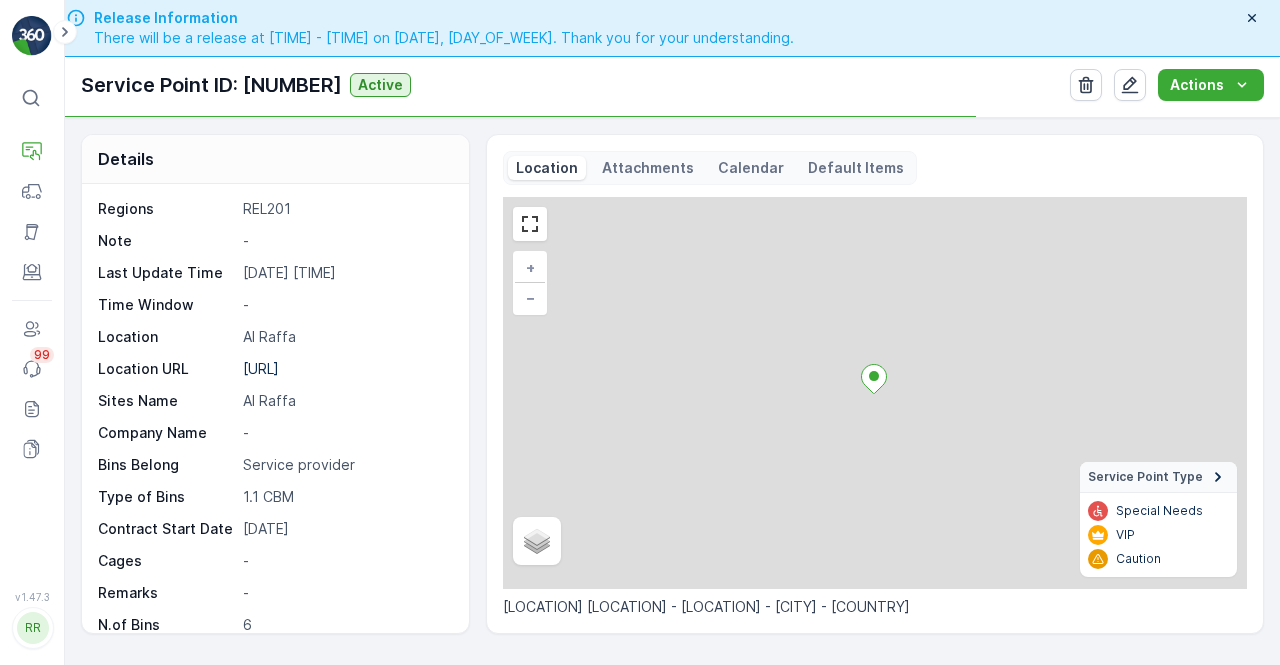 scroll, scrollTop: 334, scrollLeft: 0, axis: vertical 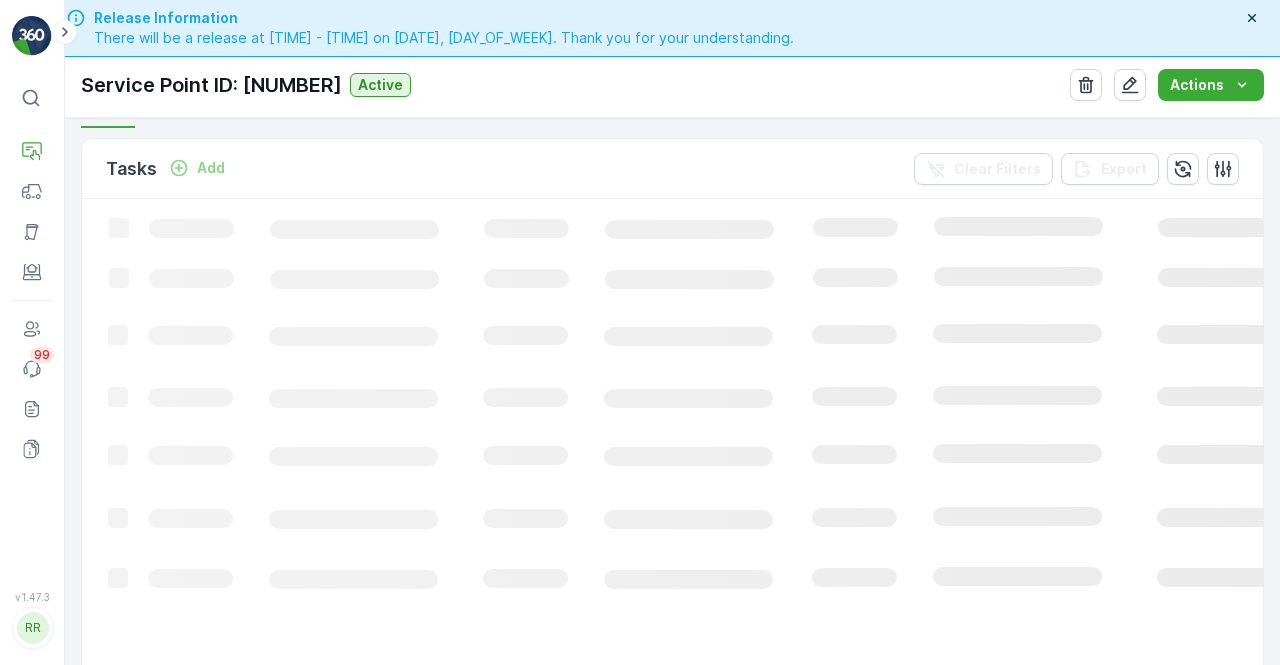 click on "Loading..." 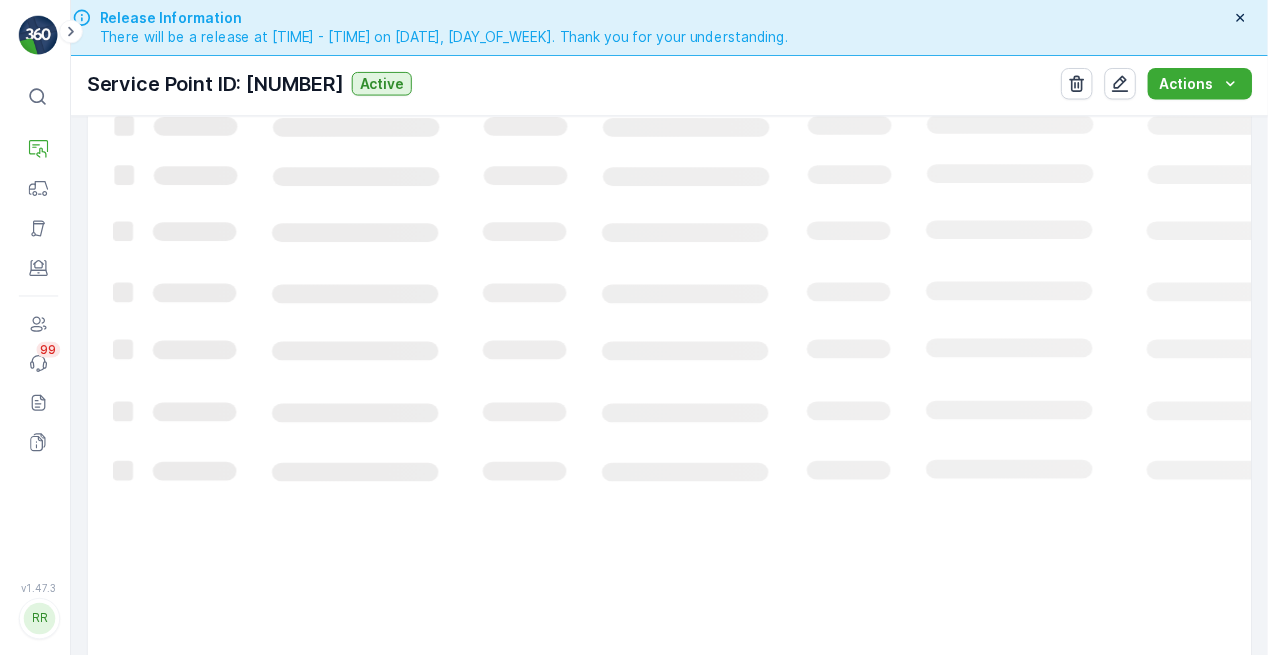 scroll, scrollTop: 464, scrollLeft: 0, axis: vertical 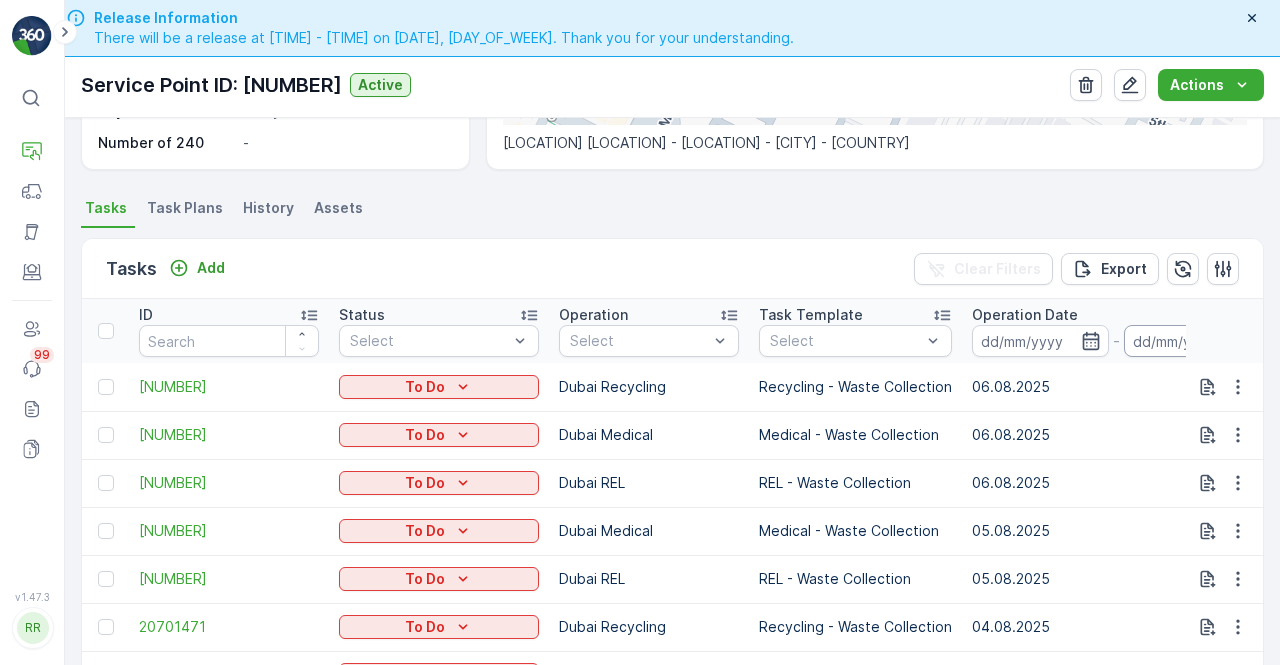 click at bounding box center [1192, 341] 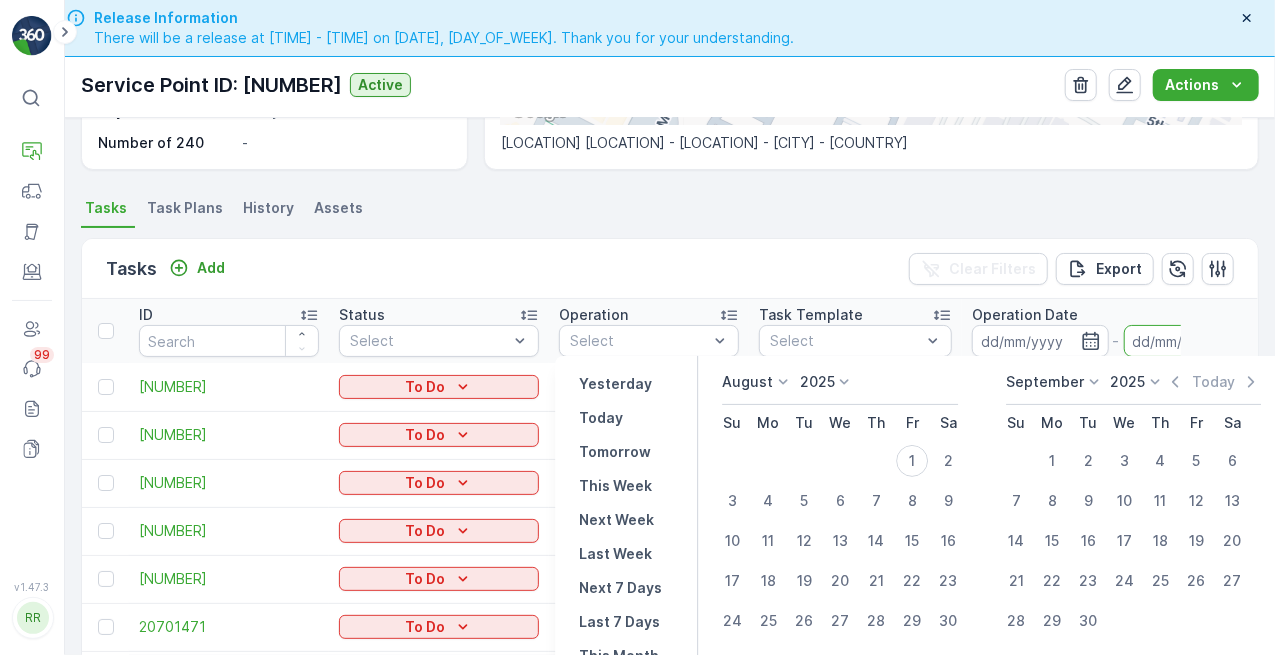 click on "August" at bounding box center [747, 382] 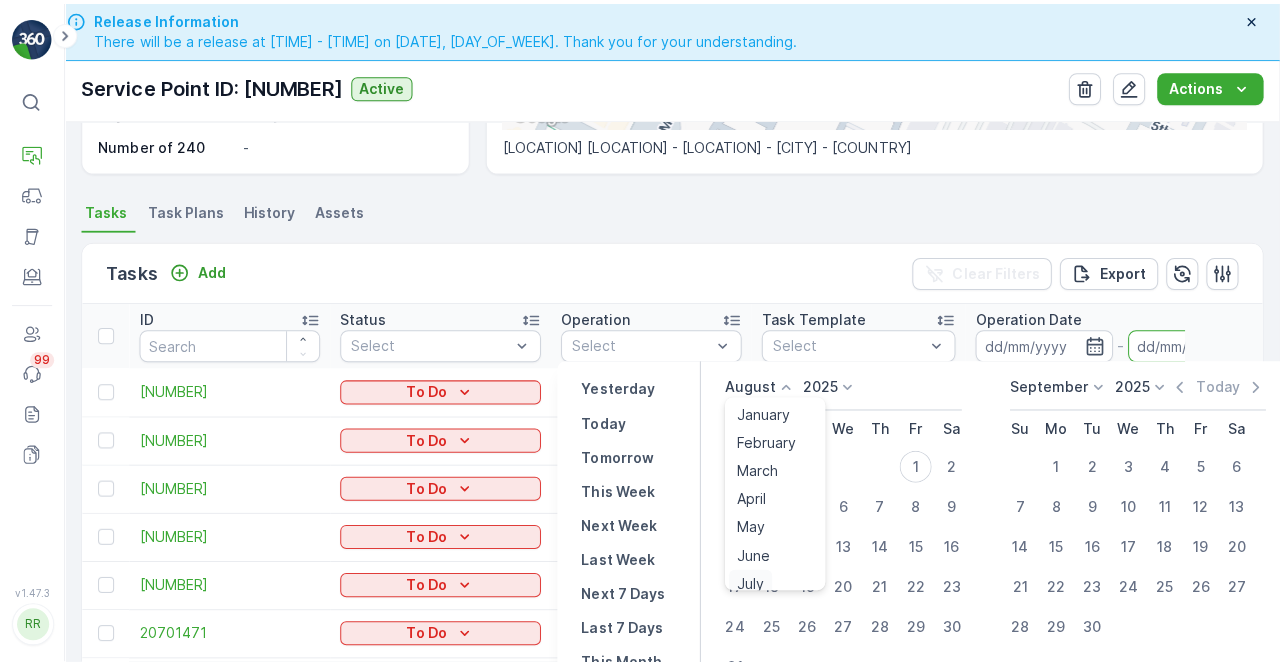 scroll, scrollTop: 8, scrollLeft: 0, axis: vertical 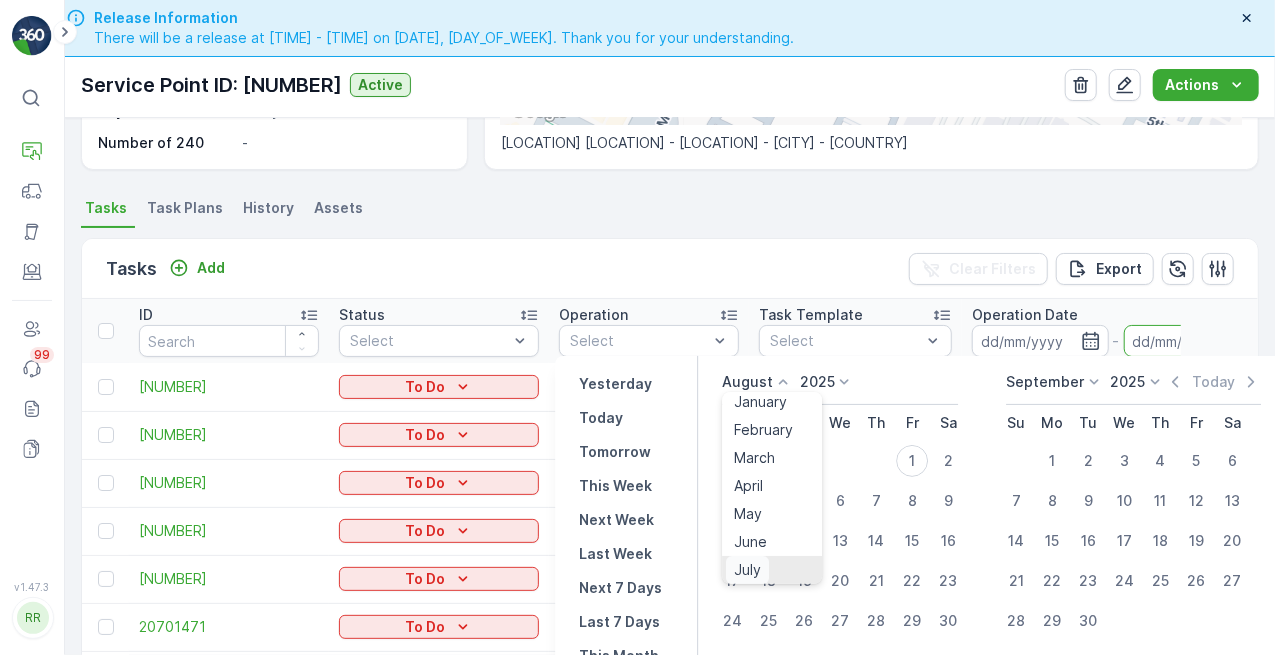 click on "July" at bounding box center (747, 570) 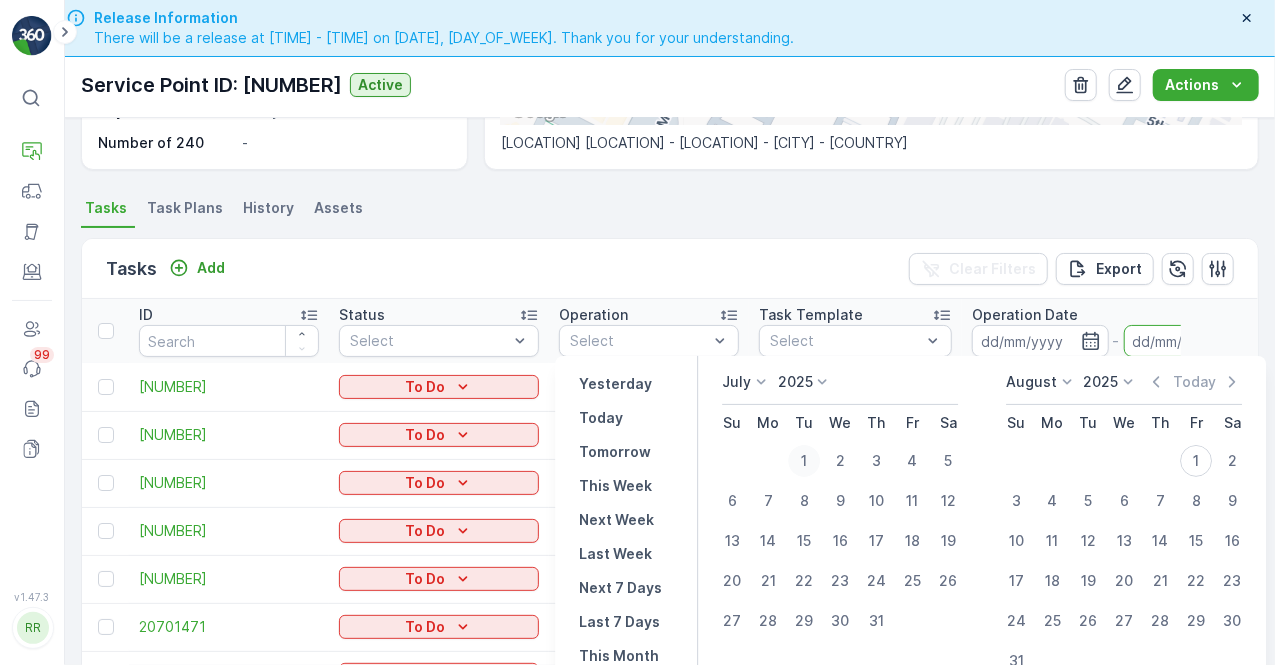 click on "1" at bounding box center (804, 461) 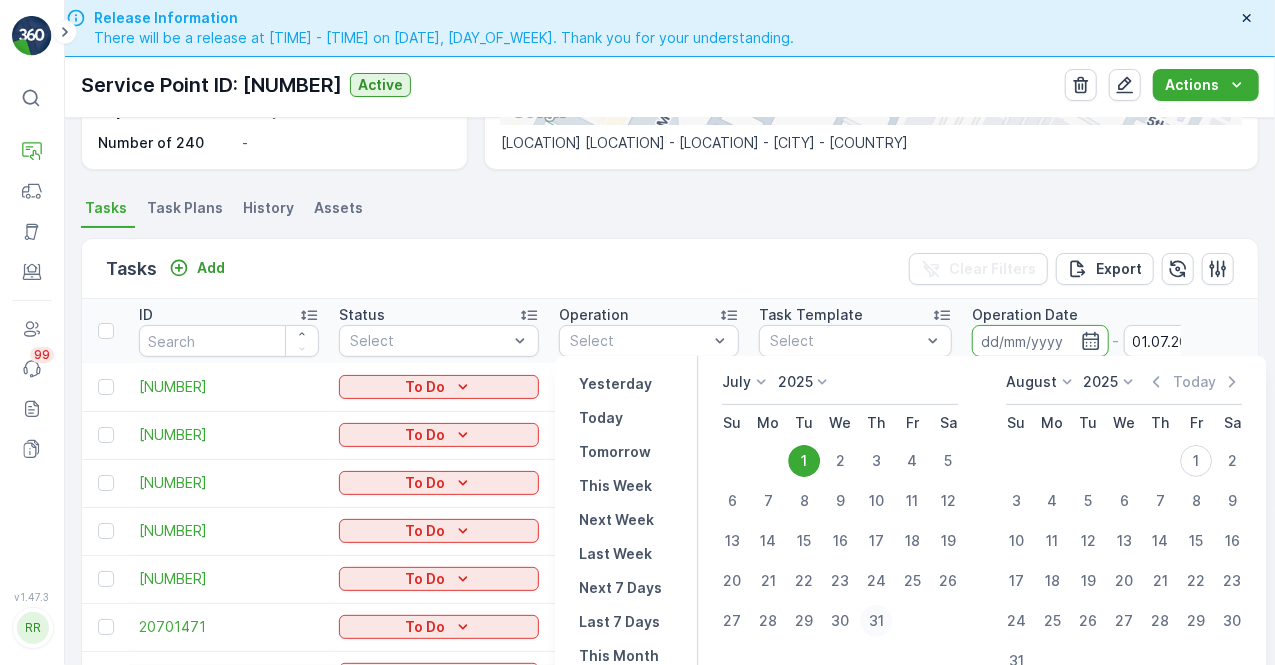 click on "31" at bounding box center (876, 621) 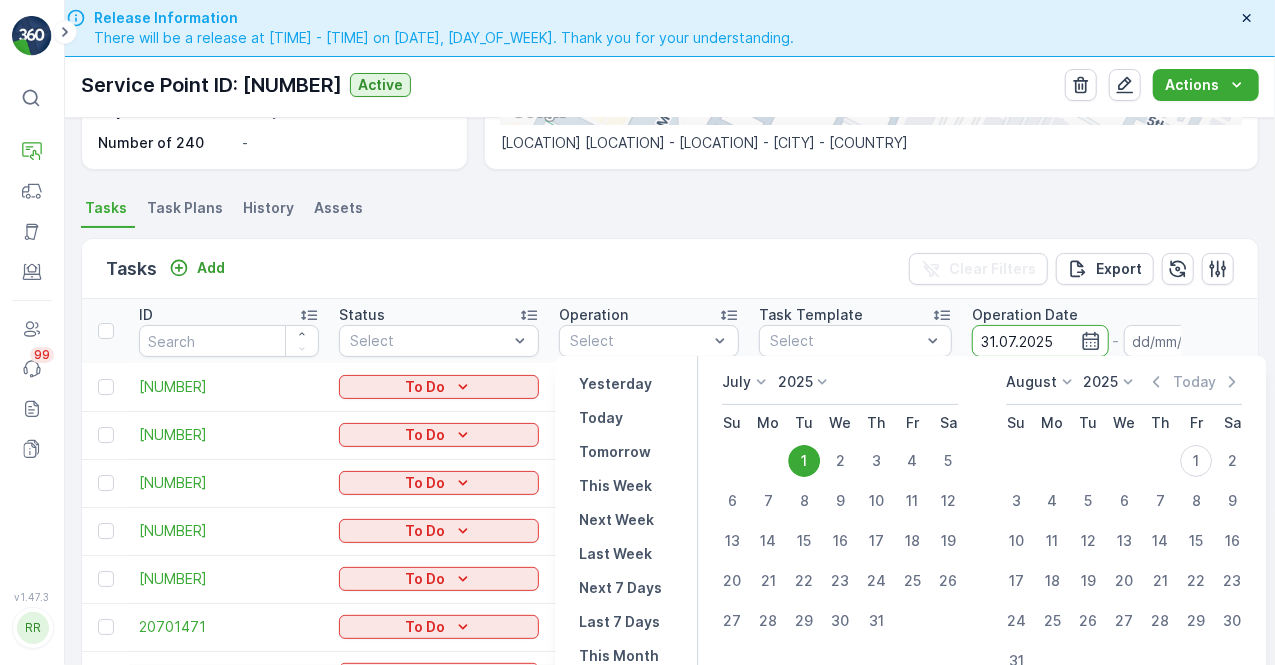 click on "31" at bounding box center [876, 621] 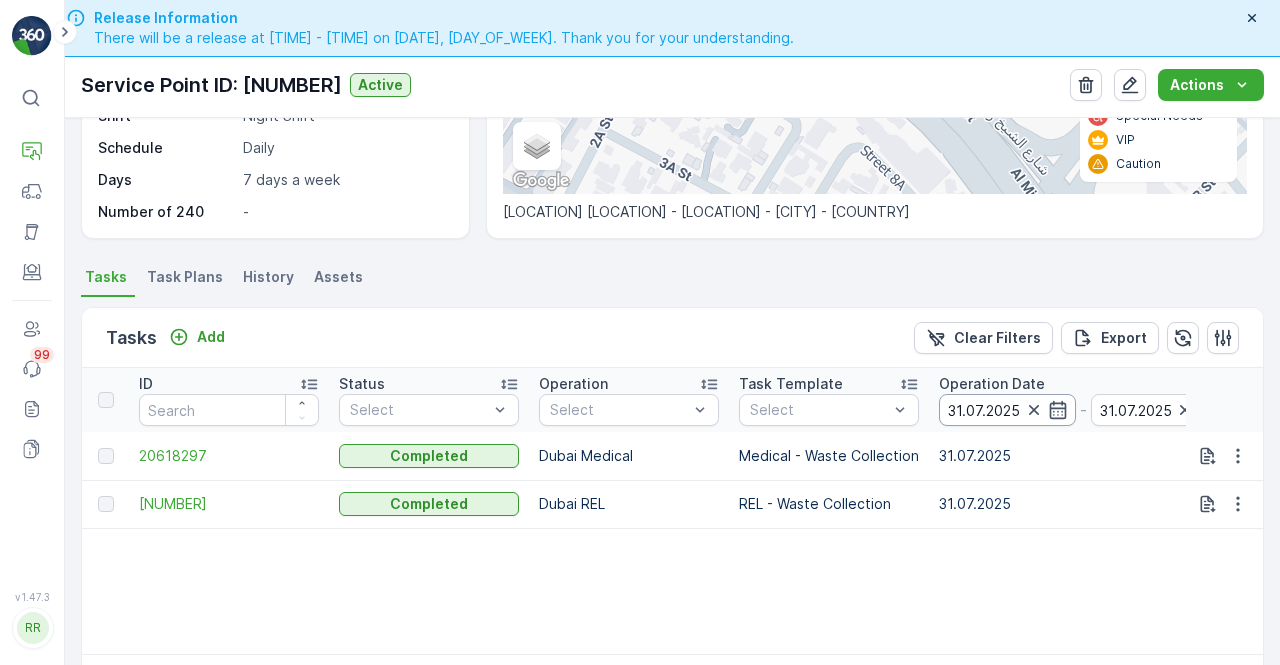 scroll, scrollTop: 364, scrollLeft: 0, axis: vertical 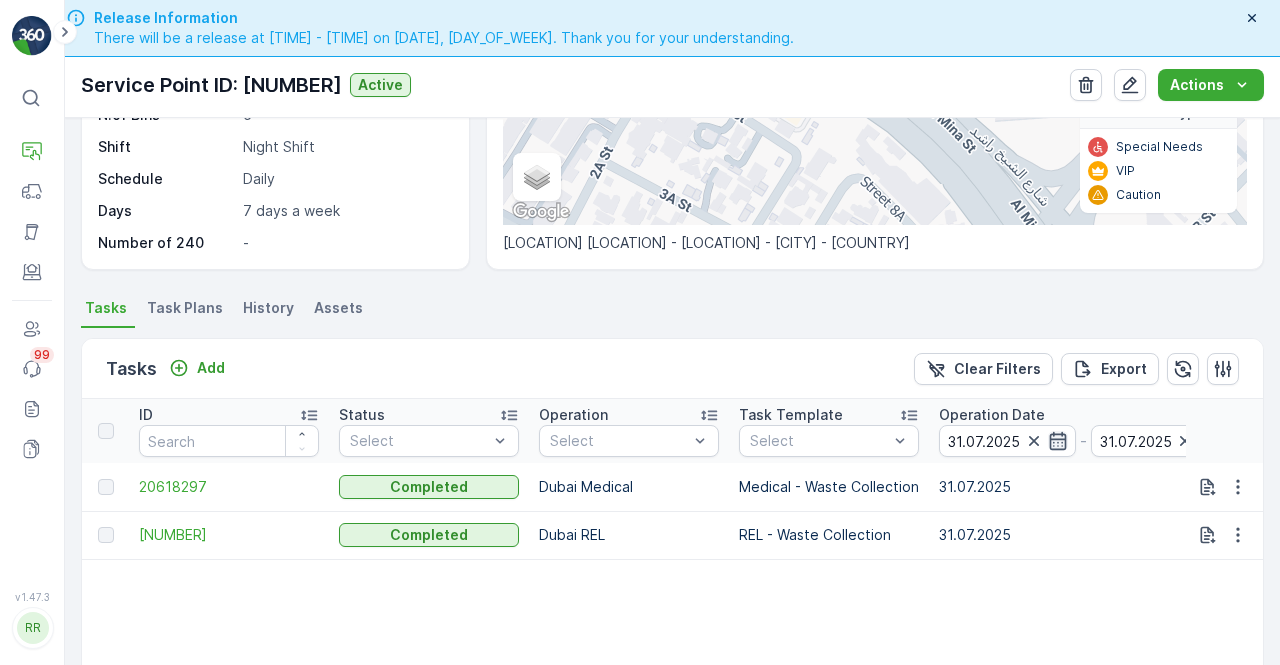 click 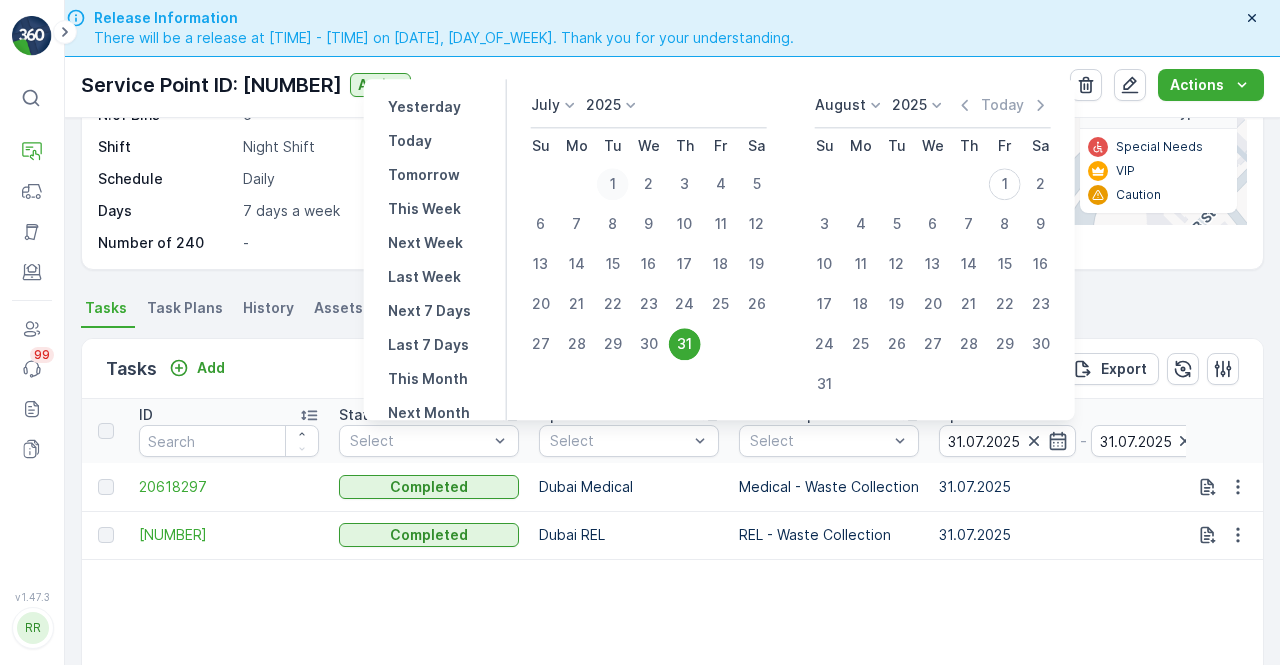 click on "1" at bounding box center (613, 184) 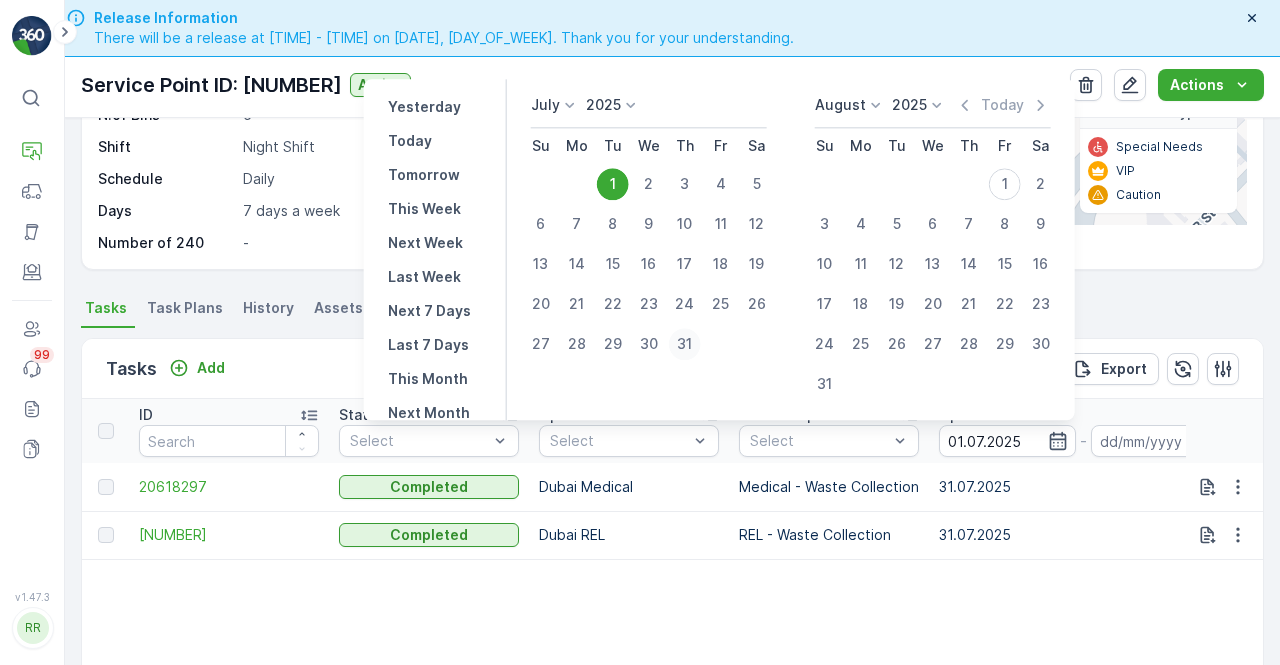 click on "31" at bounding box center [685, 344] 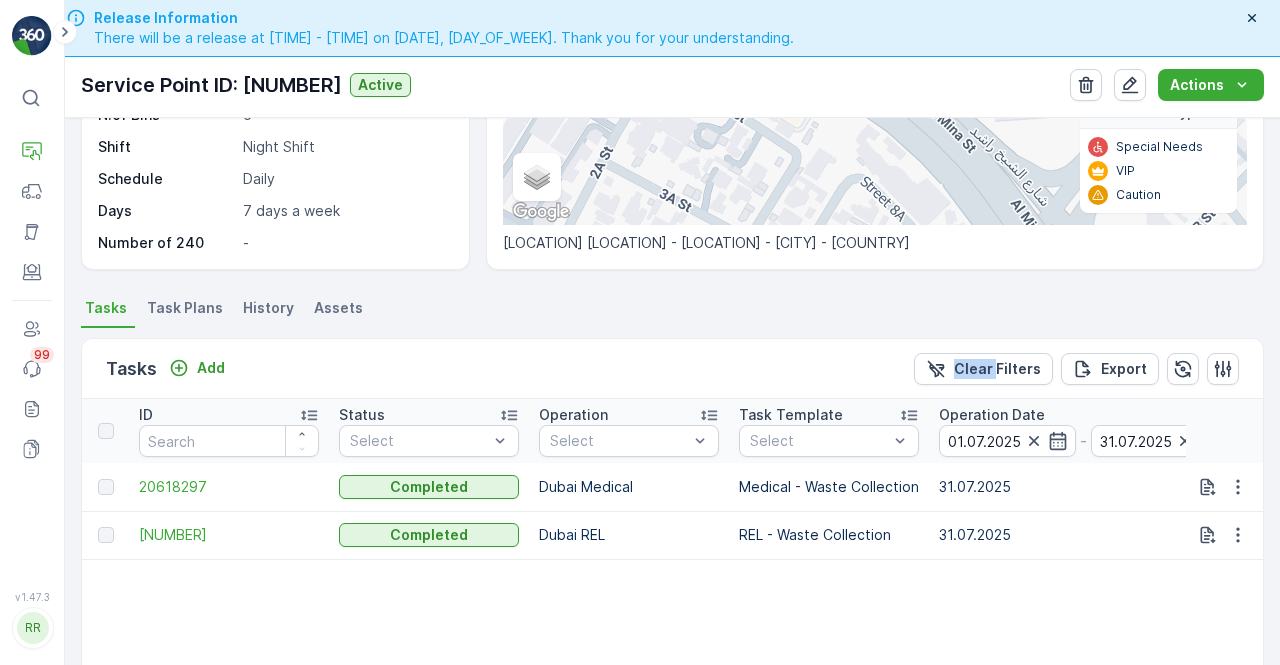 click on "Tasks Add Clear Filters Export" at bounding box center (672, 369) 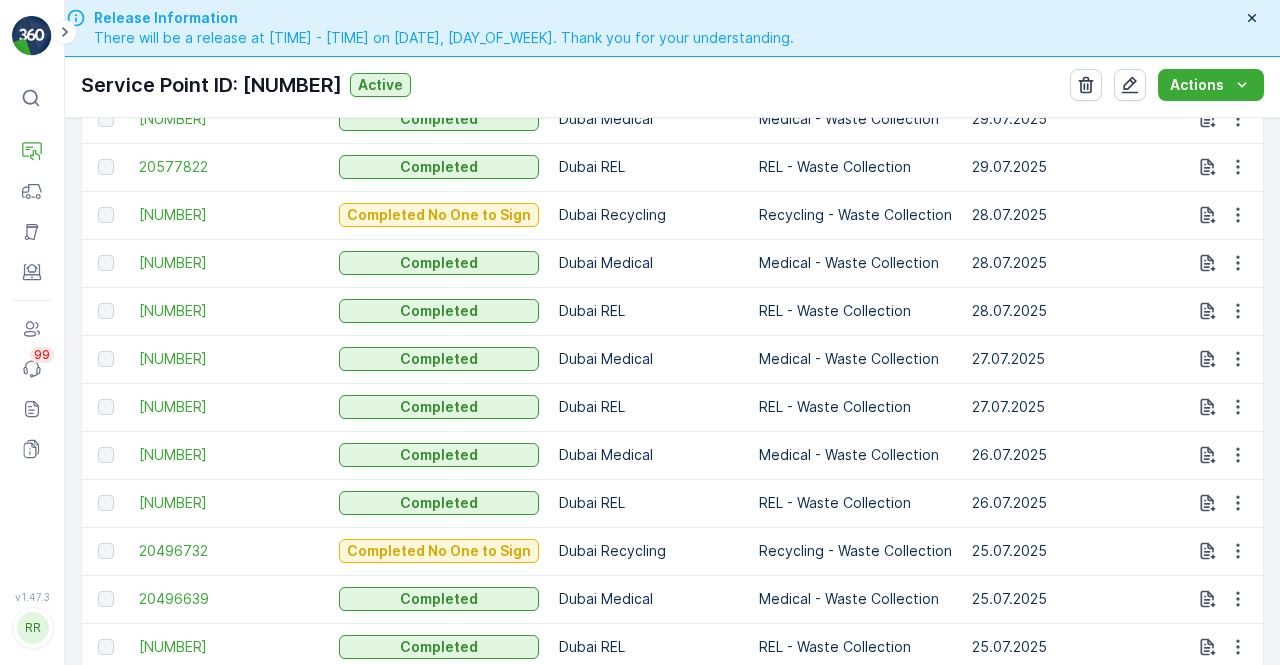 scroll, scrollTop: 1164, scrollLeft: 0, axis: vertical 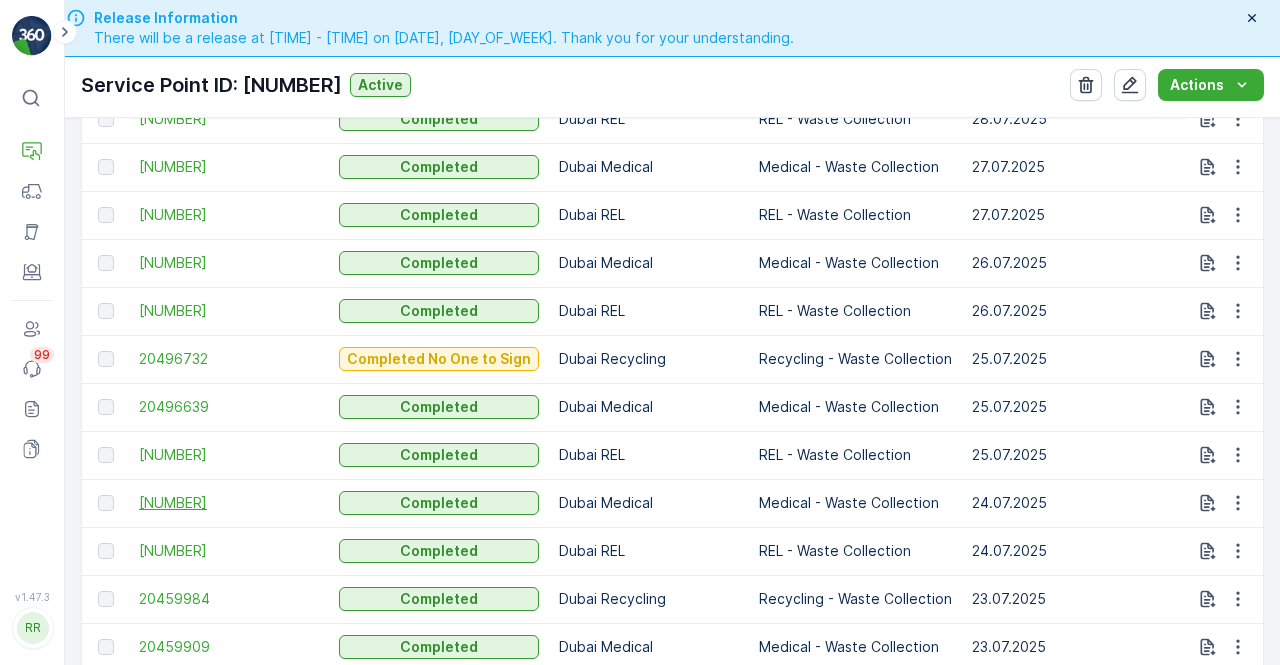 click on "20479933" at bounding box center [229, 503] 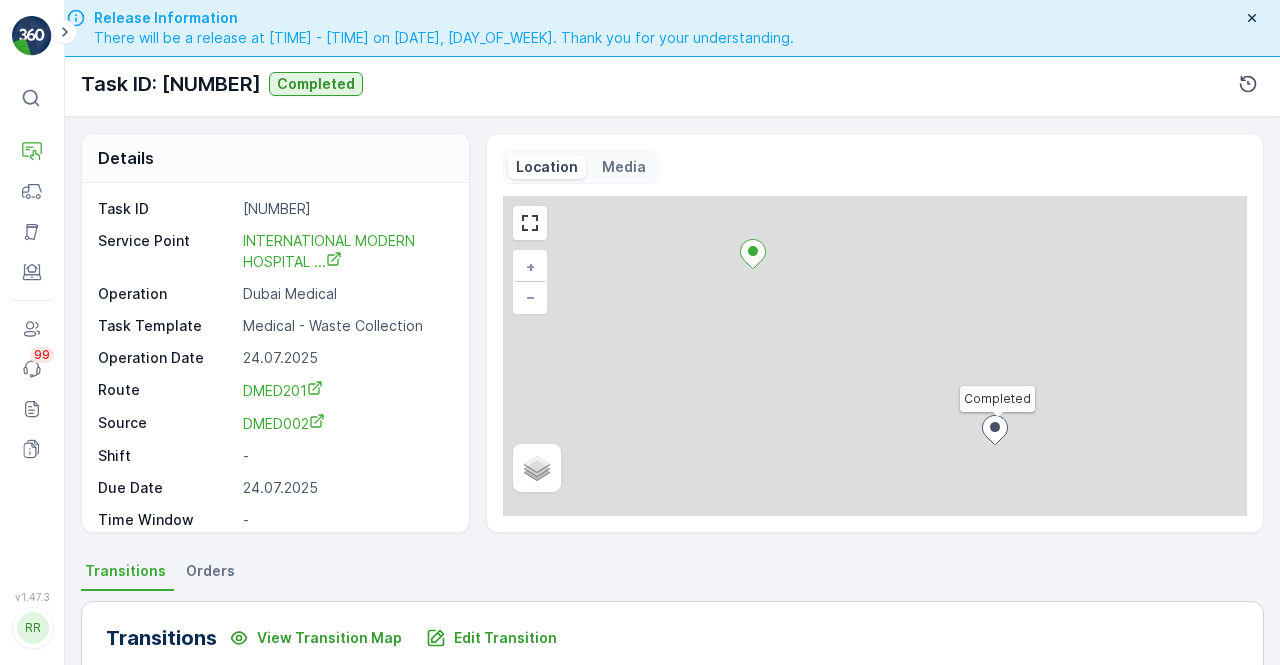 scroll, scrollTop: 56, scrollLeft: 0, axis: vertical 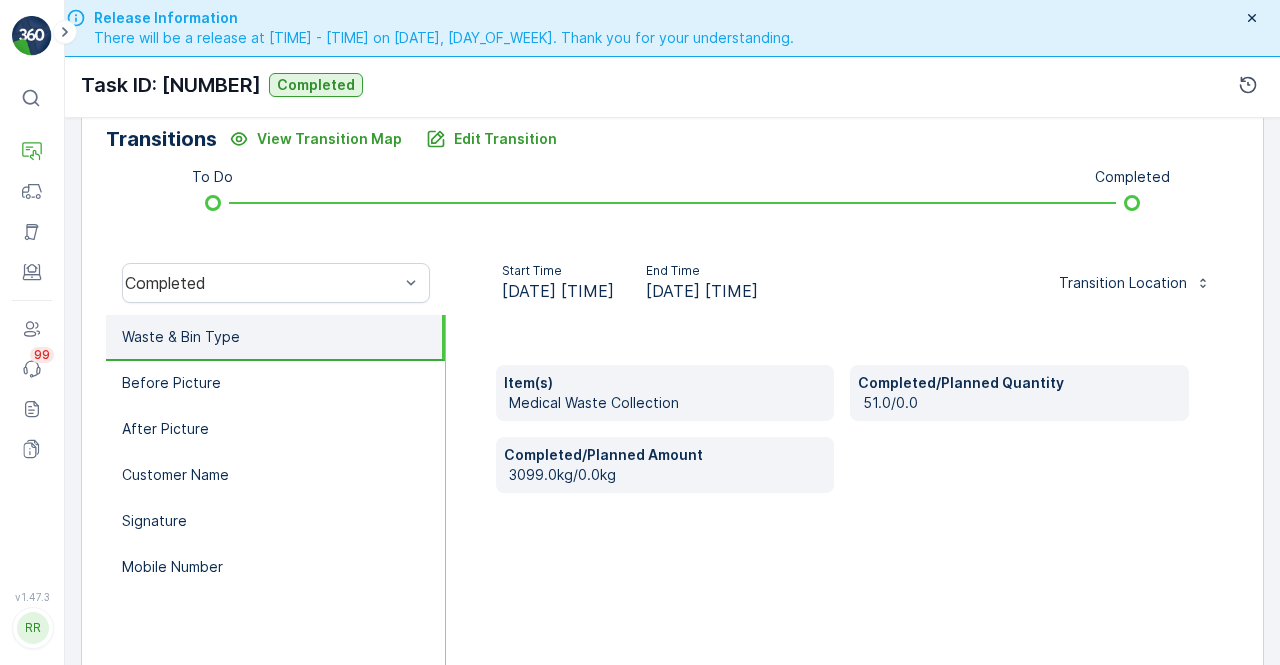 click on "Item(s) Medical Waste Collection Completed/Planned Quantity 51.0/0.0 Completed/Planned Amount 3099.0kg/0.0kg" at bounding box center [842, 515] 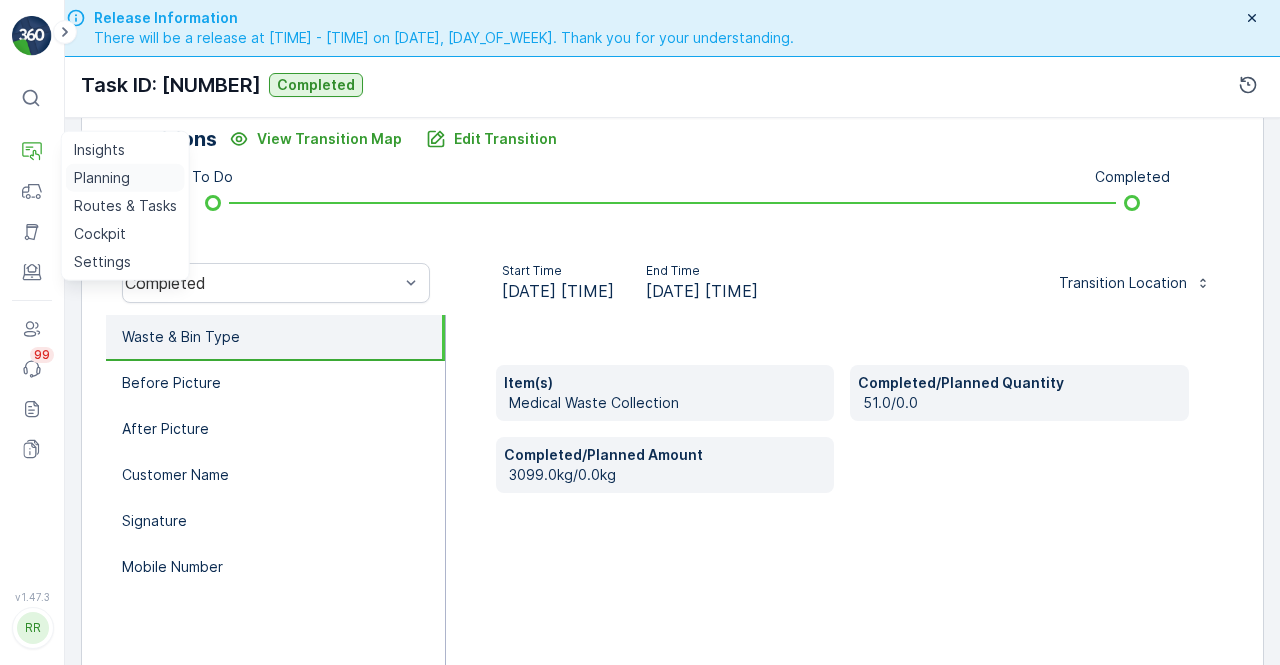 click on "Planning" at bounding box center (102, 178) 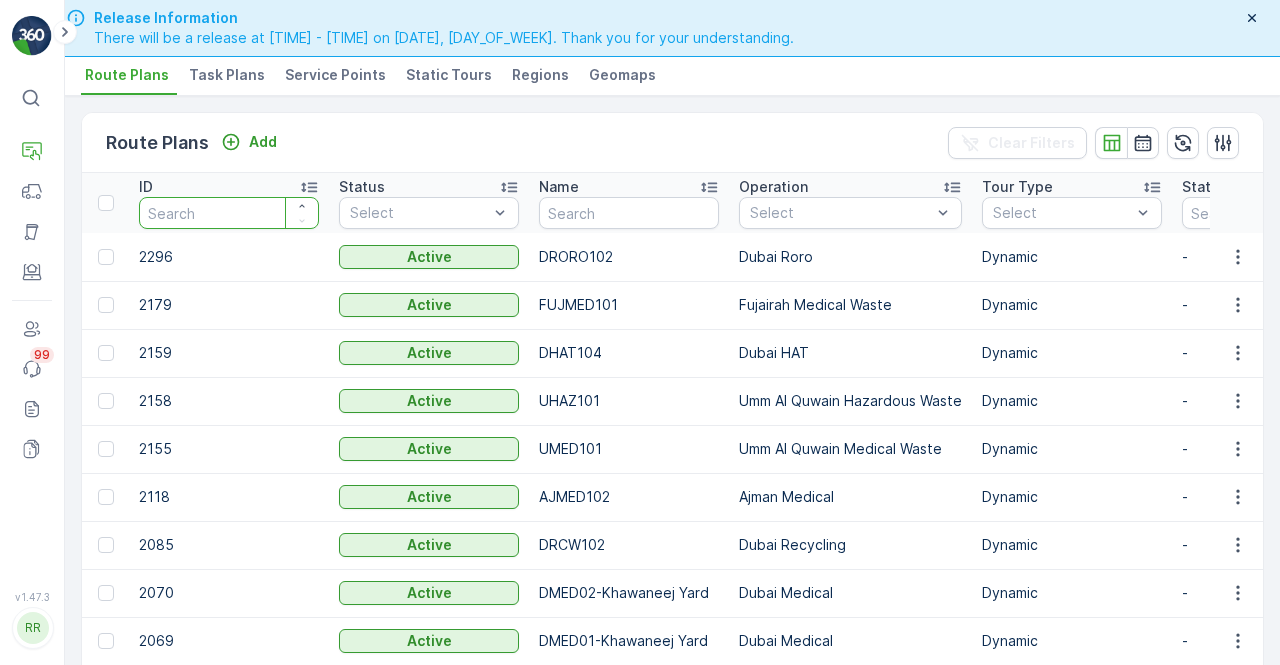 click at bounding box center [229, 213] 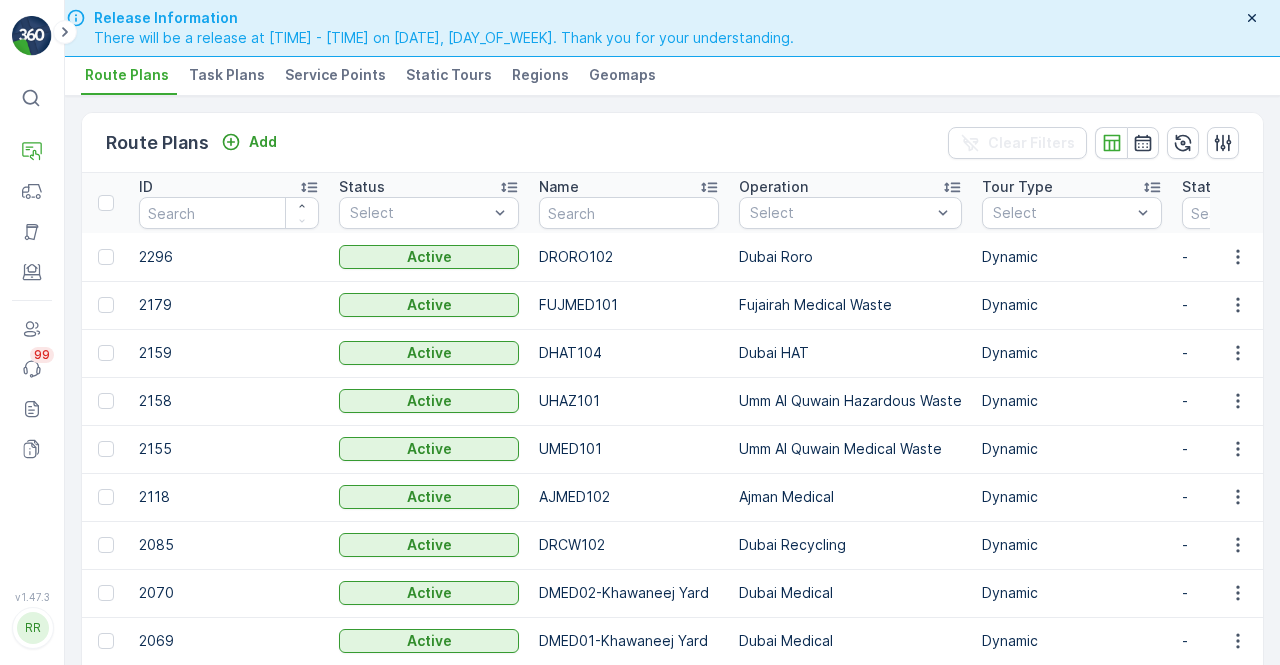 click on "Service Points" at bounding box center [335, 75] 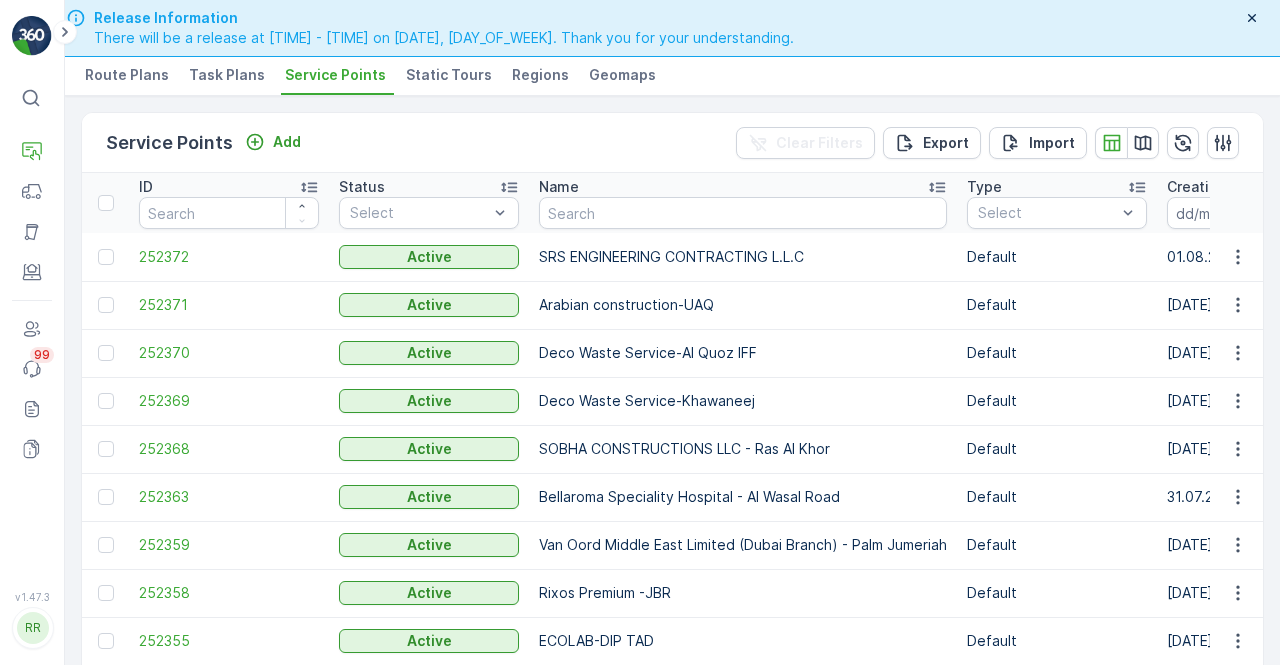 click at bounding box center [743, 213] 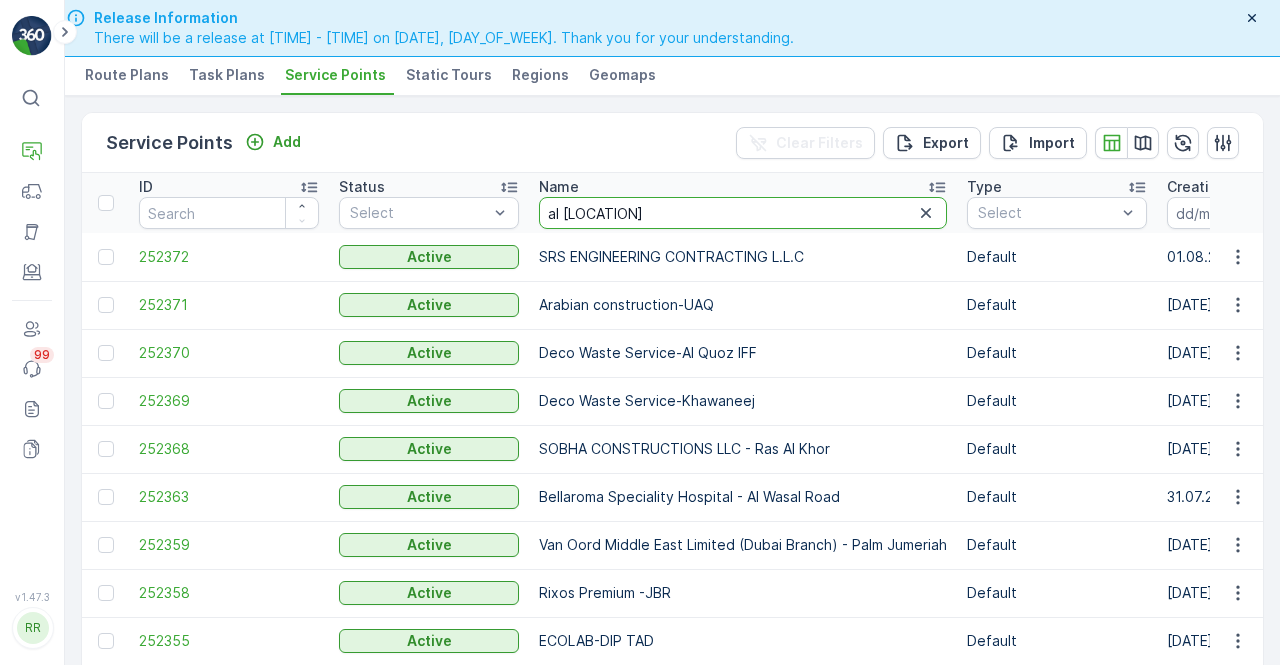 type on "al zahra" 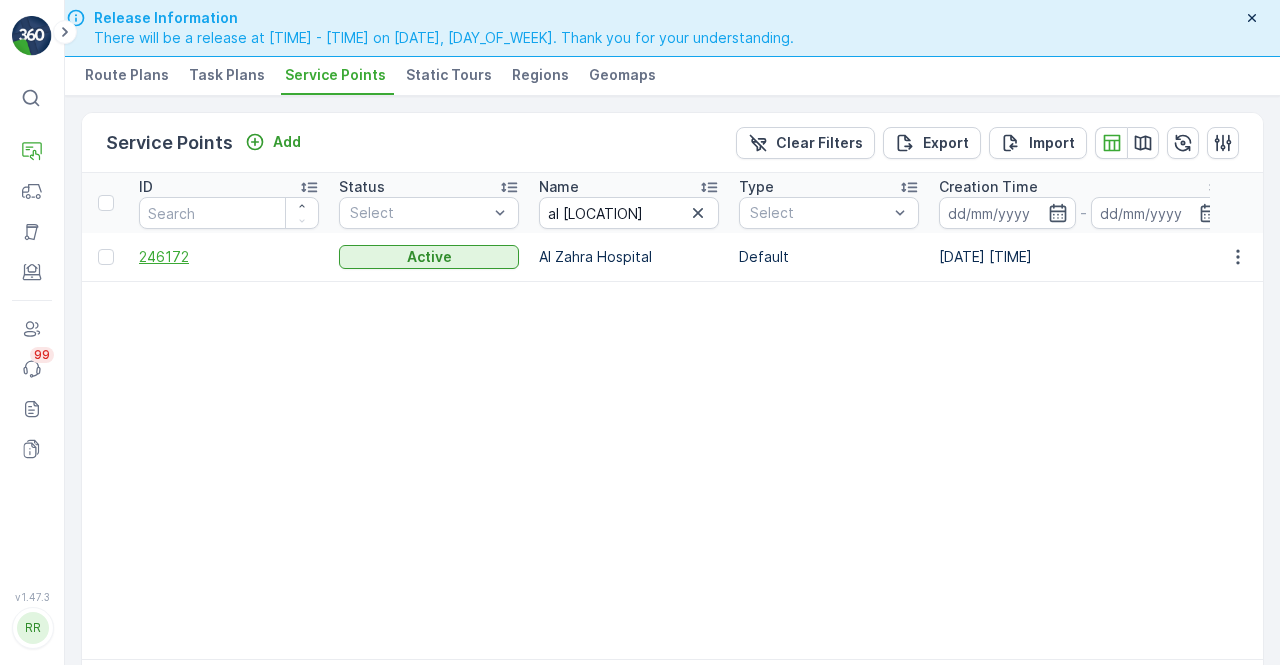 click on "246172" at bounding box center (229, 257) 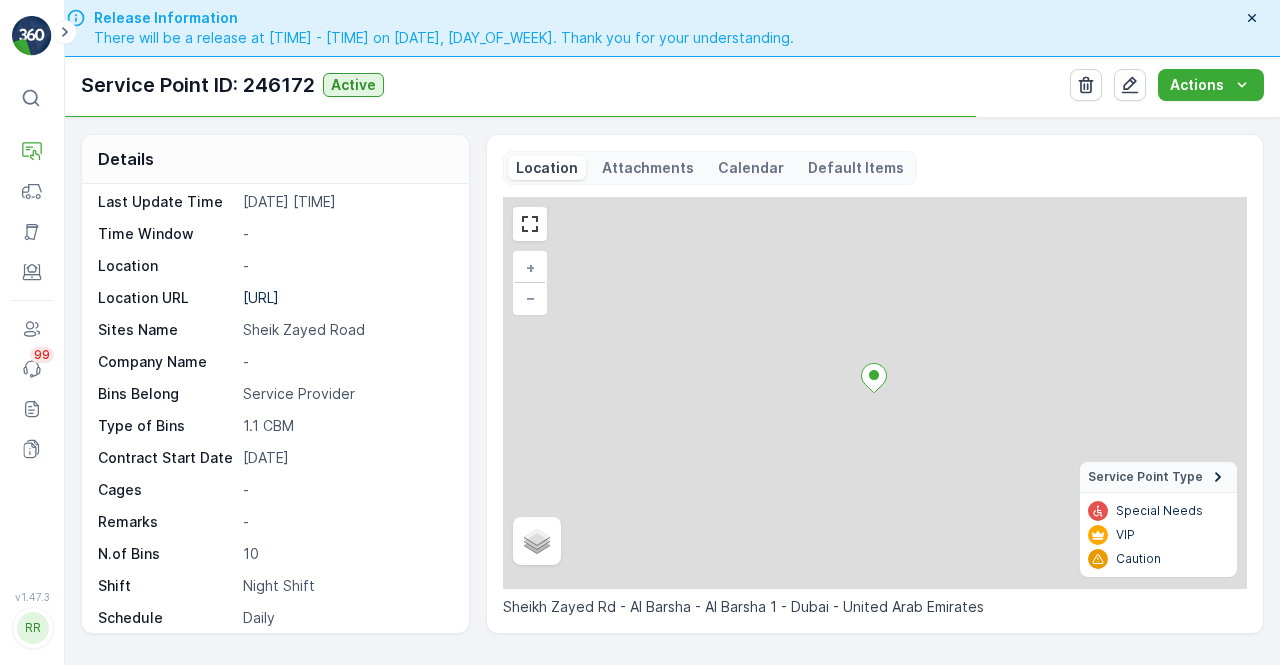 scroll, scrollTop: 314, scrollLeft: 0, axis: vertical 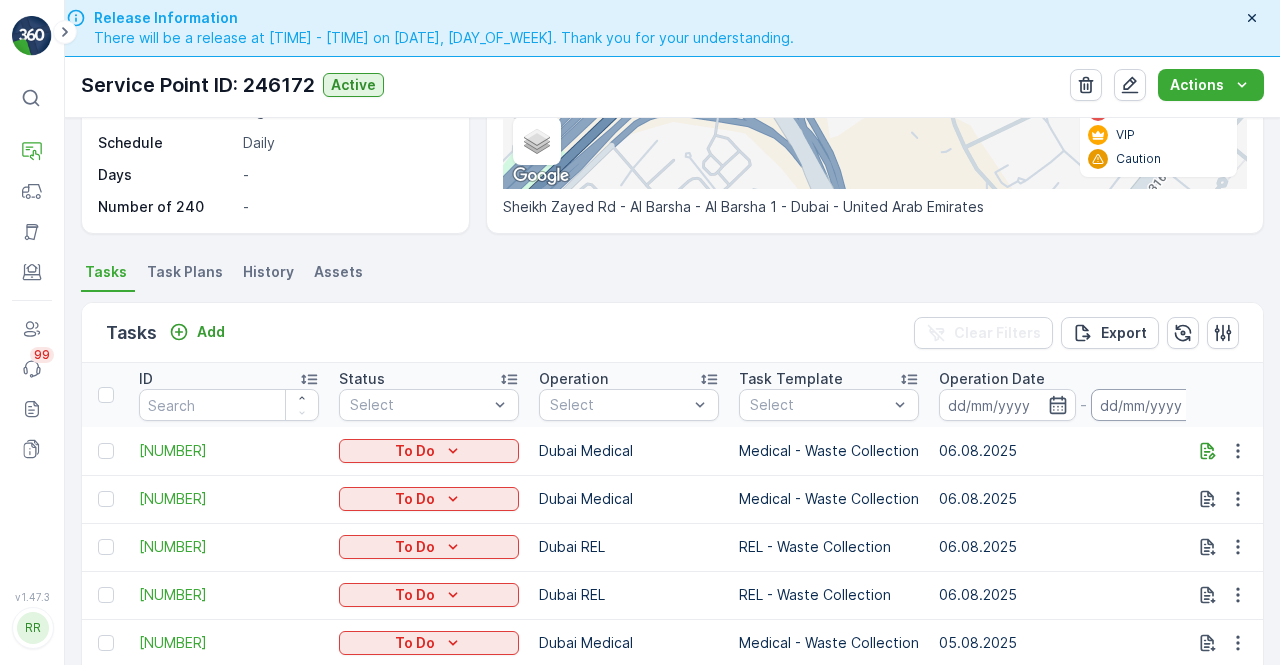 click at bounding box center (1159, 405) 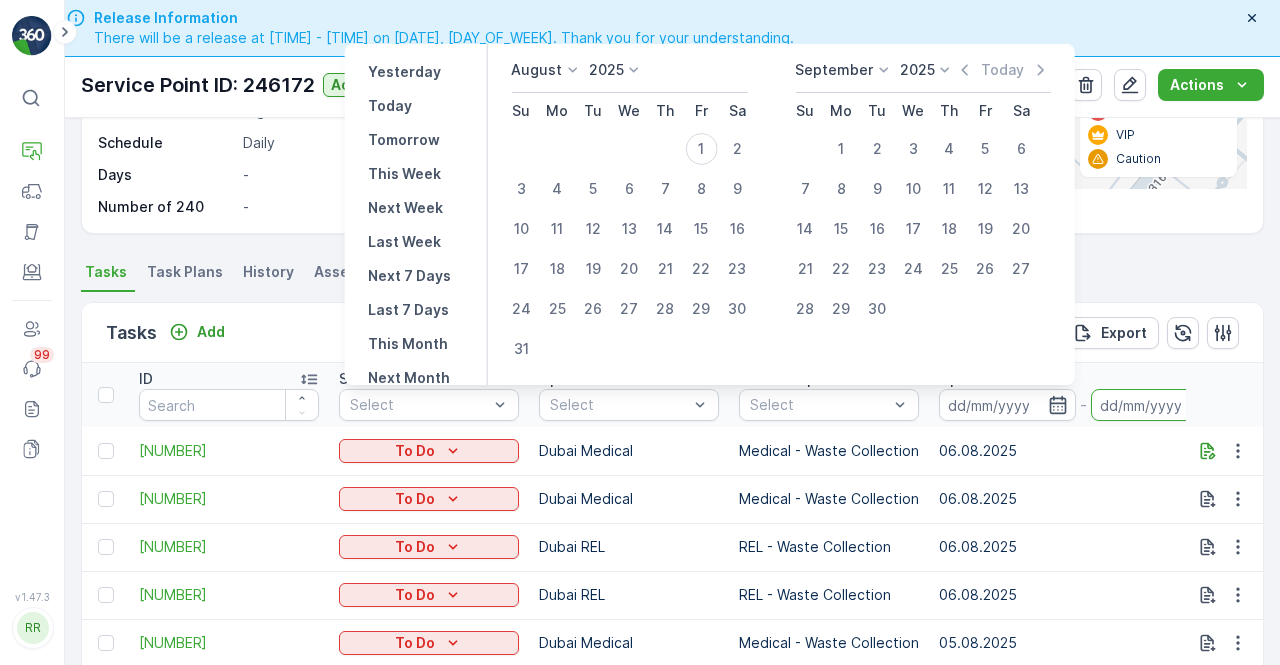 click 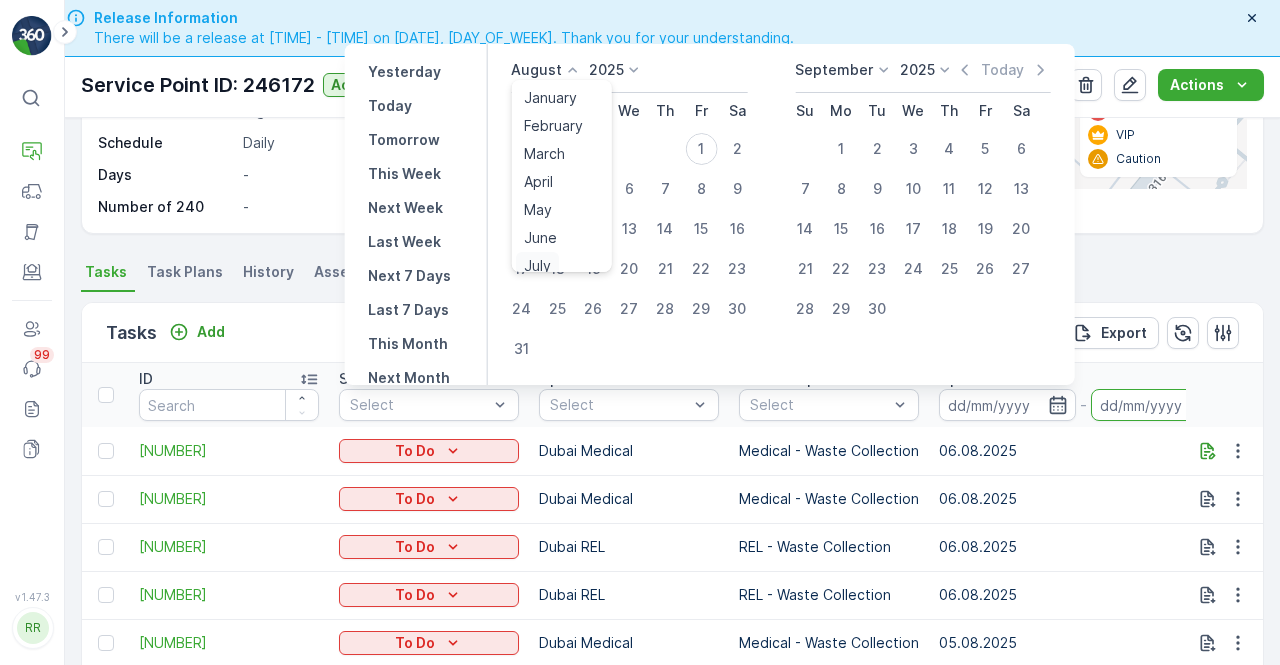 scroll, scrollTop: 8, scrollLeft: 0, axis: vertical 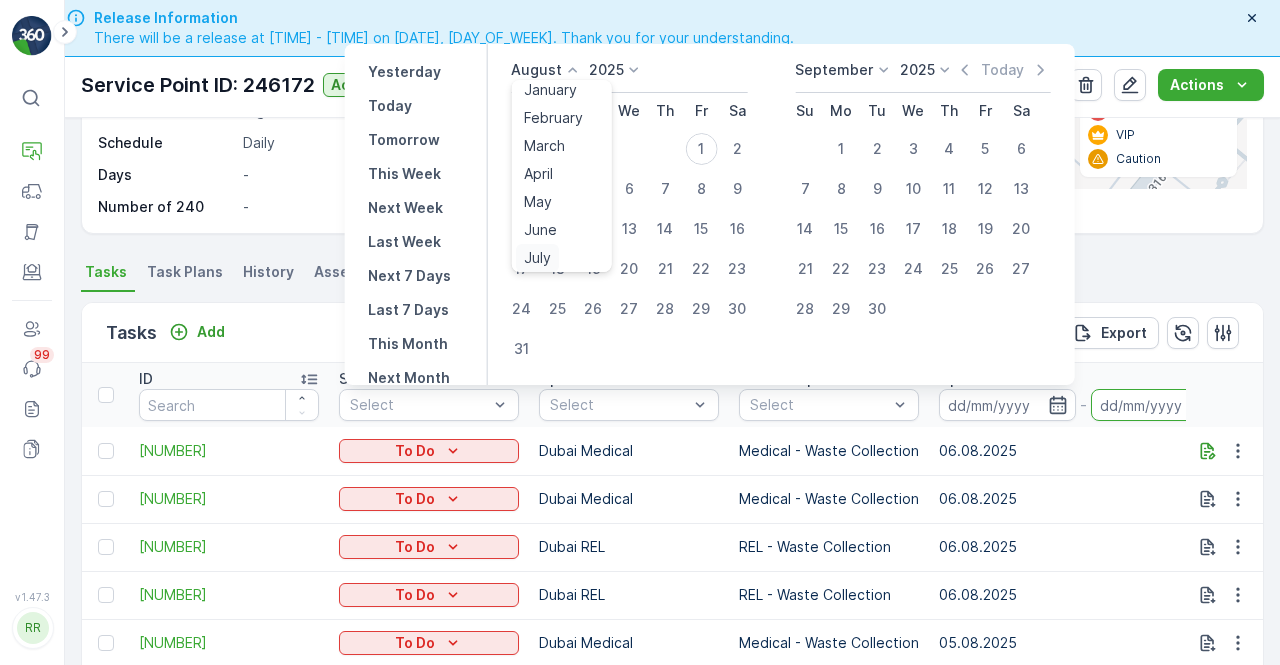 click on "July" at bounding box center (536, 258) 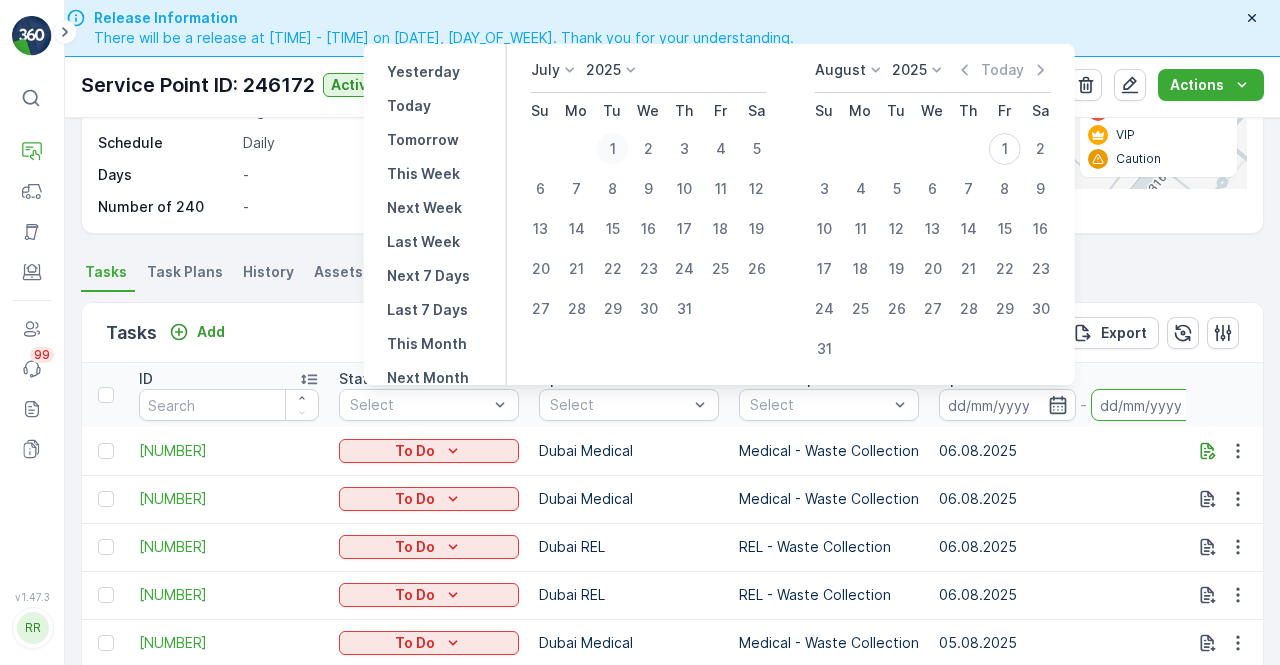 drag, startPoint x: 607, startPoint y: 128, endPoint x: 610, endPoint y: 142, distance: 14.3178215 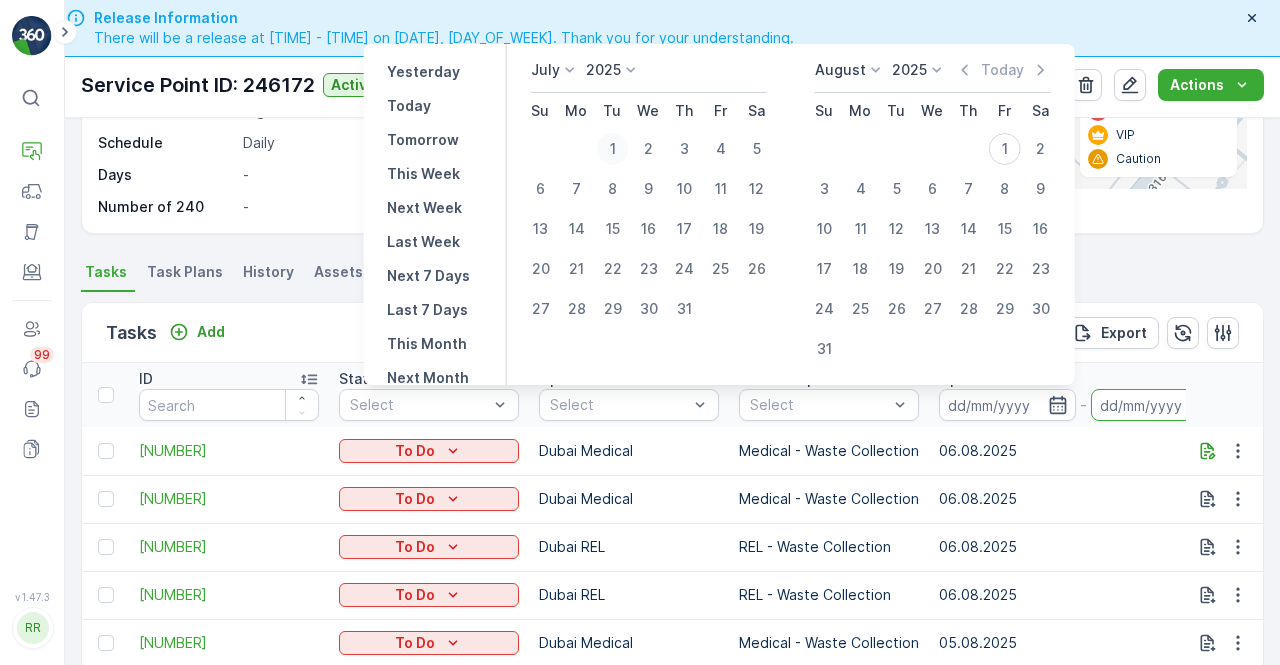 click on "Su Mo Tu We Th Fr Sa 1 2 3 4 5 6 7 8 9 10 11 12 13 14 15 16 17 18 19 20 21 22 23 24 25 26 27 28 29 30 31" at bounding box center (649, 211) 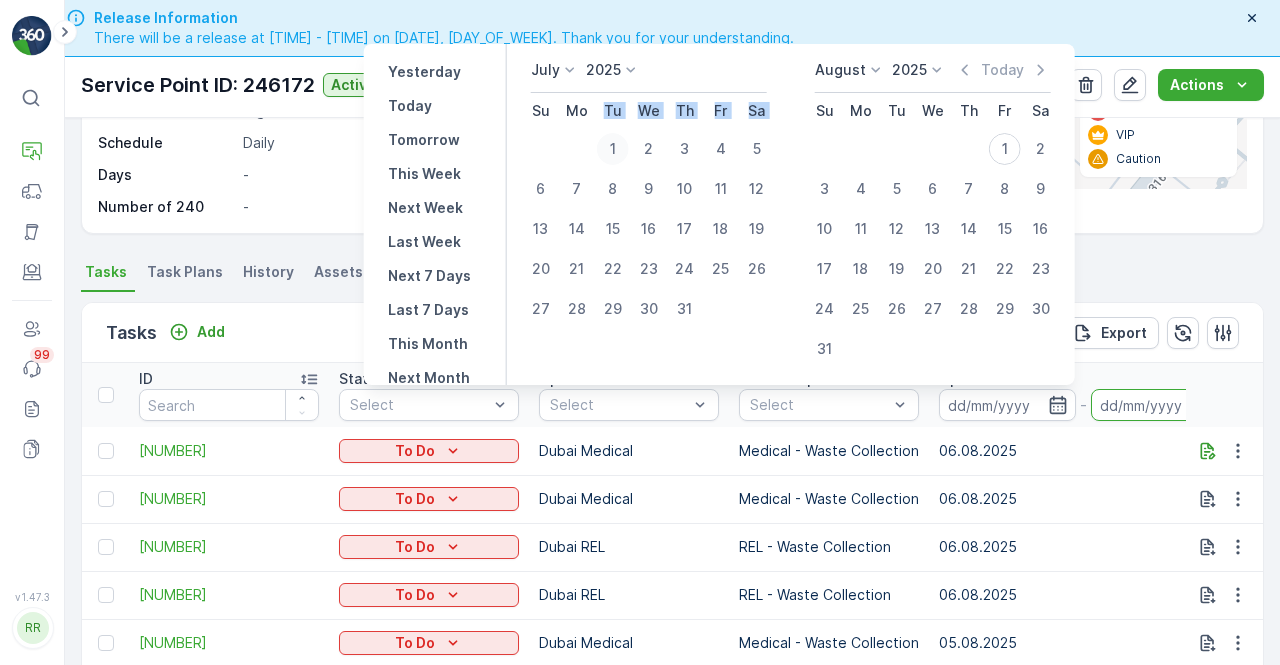 click on "1" at bounding box center [613, 149] 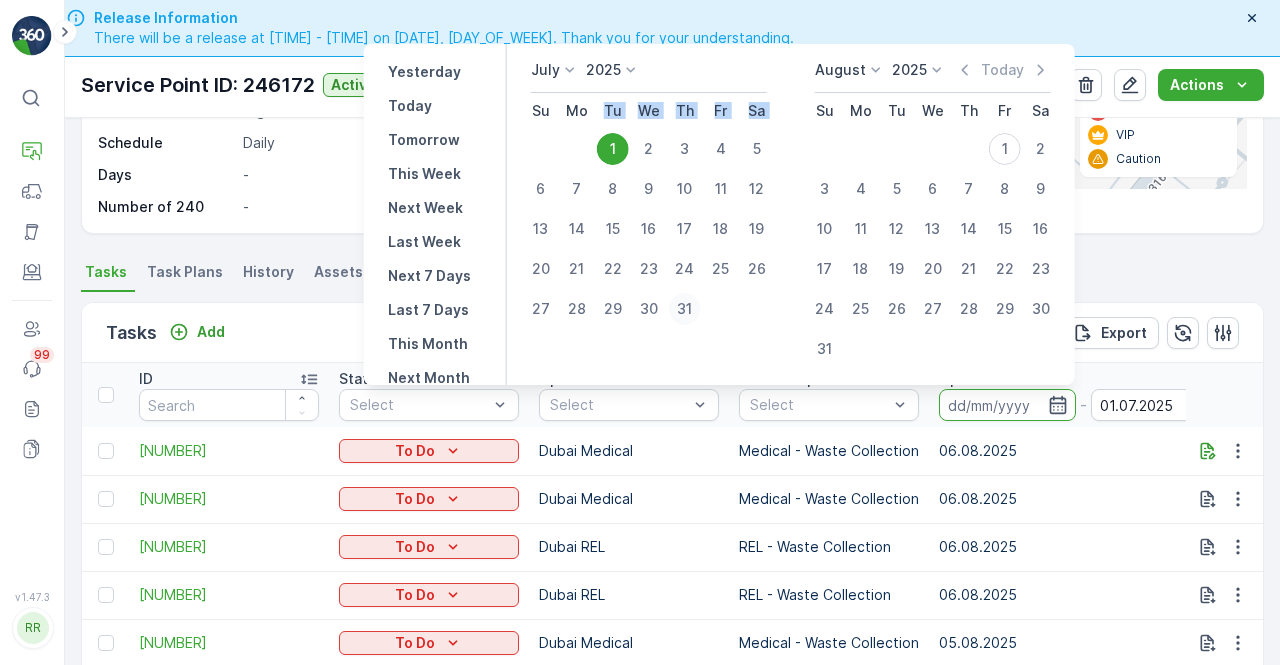 click on "31" at bounding box center [685, 309] 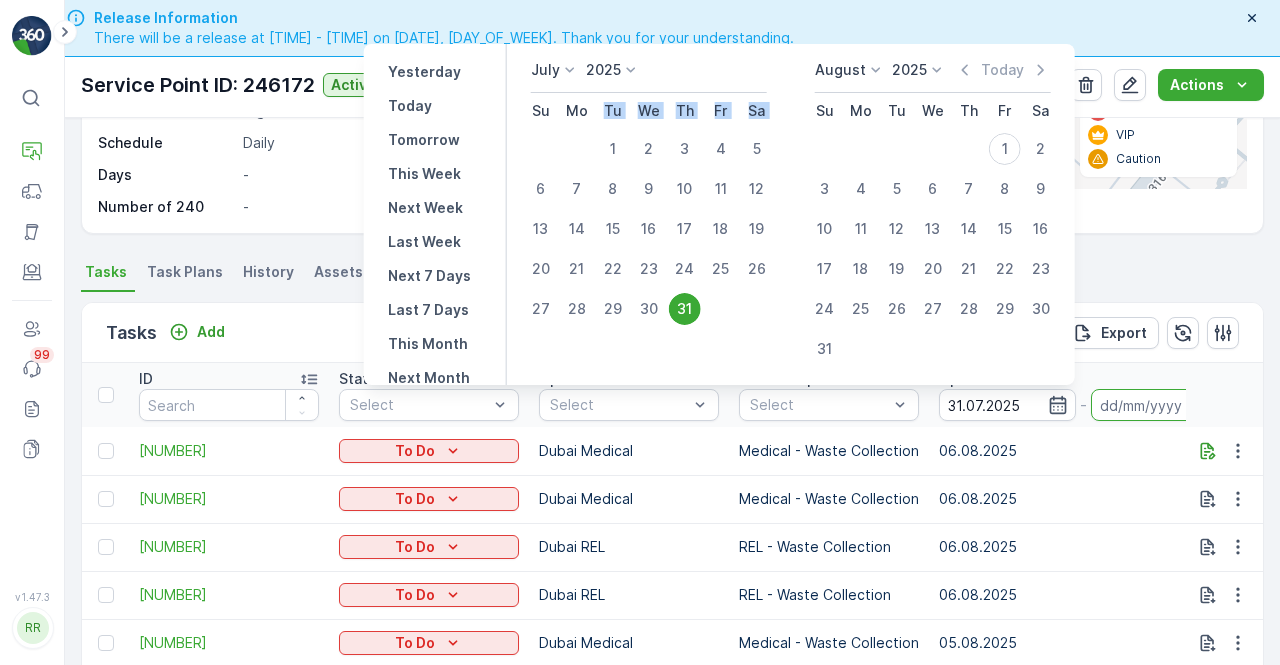 click on "31" at bounding box center [685, 309] 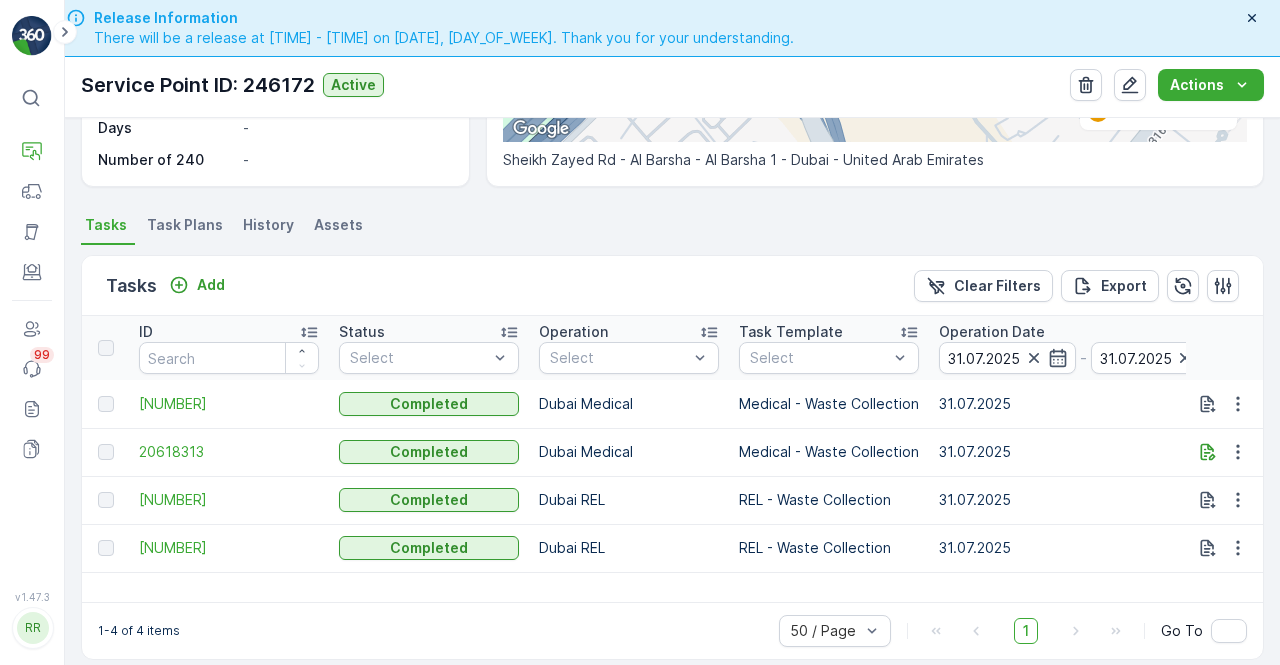 scroll, scrollTop: 464, scrollLeft: 0, axis: vertical 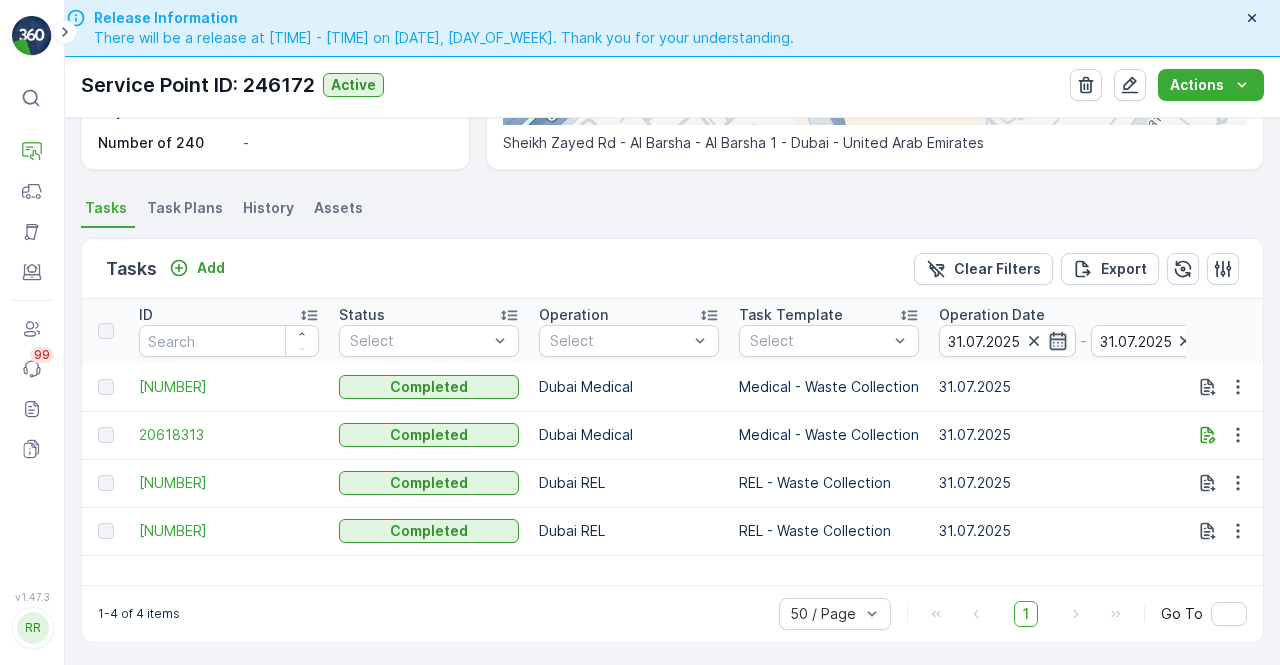 click 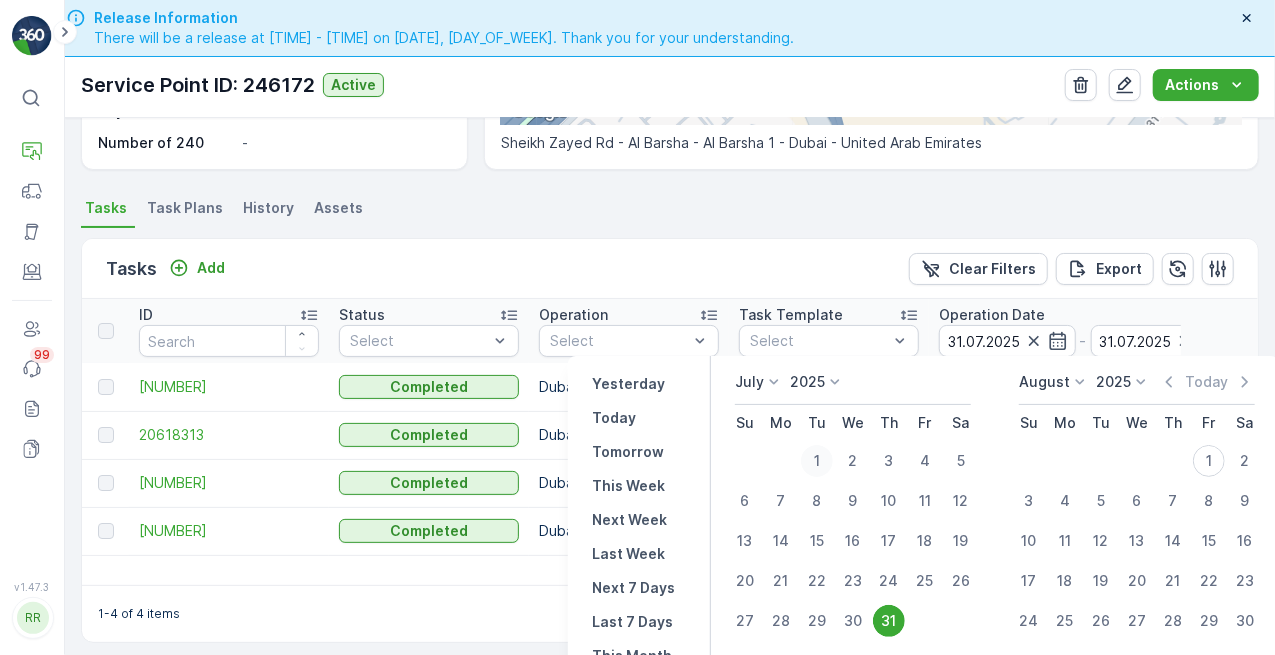 click on "1" at bounding box center (817, 461) 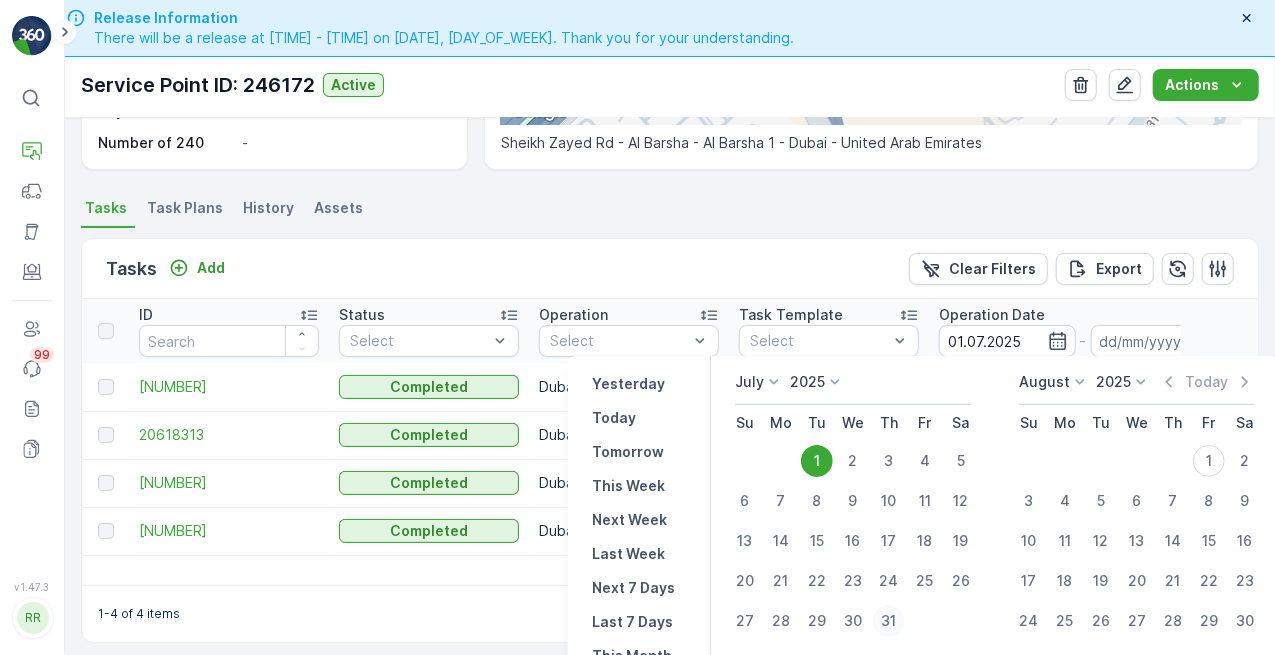 click on "31" at bounding box center [889, 621] 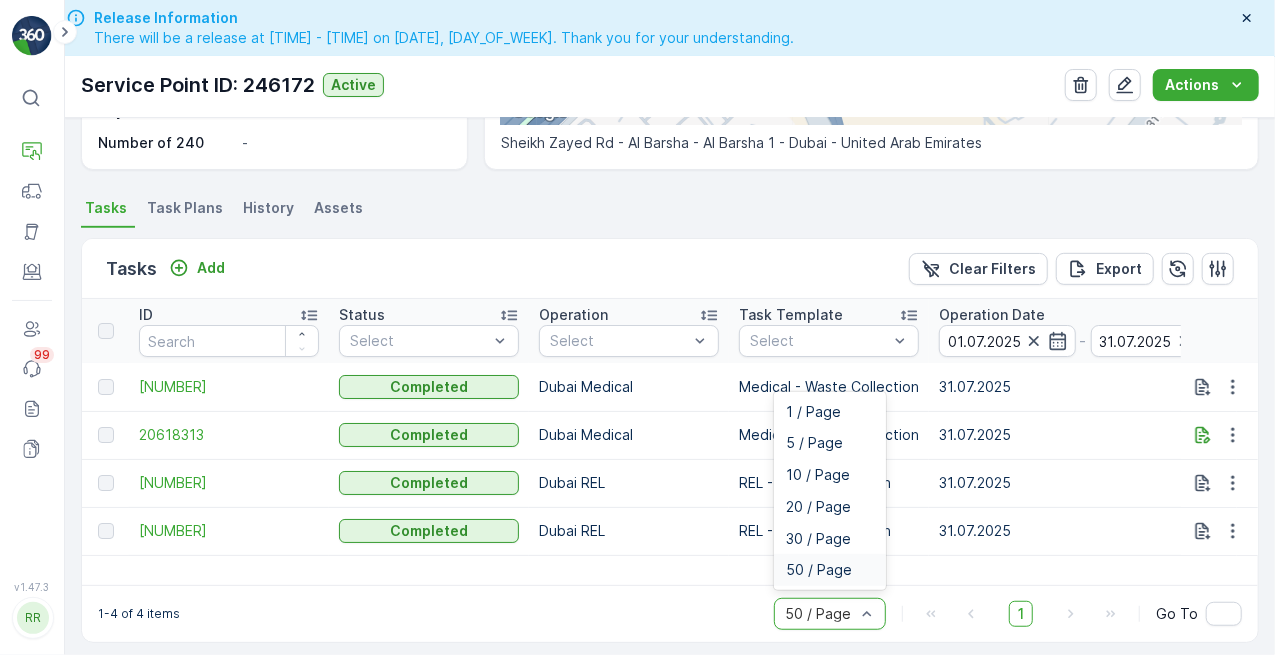 click on "50 / Page" at bounding box center (830, 614) 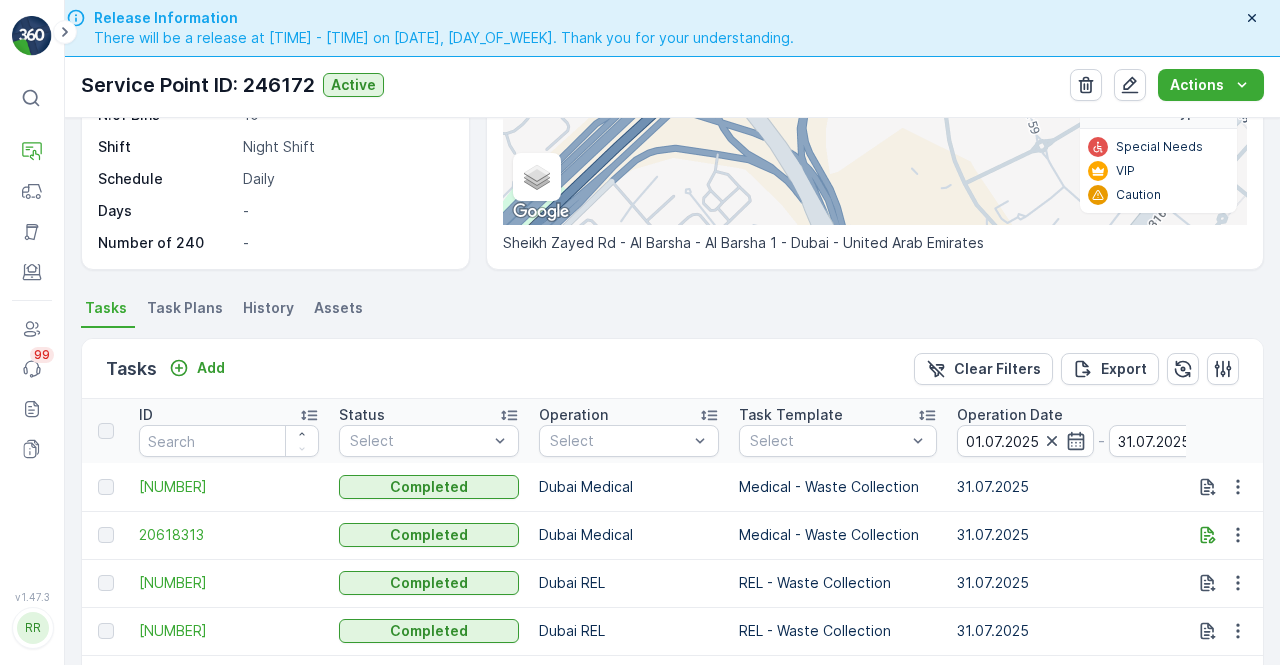 scroll, scrollTop: 564, scrollLeft: 0, axis: vertical 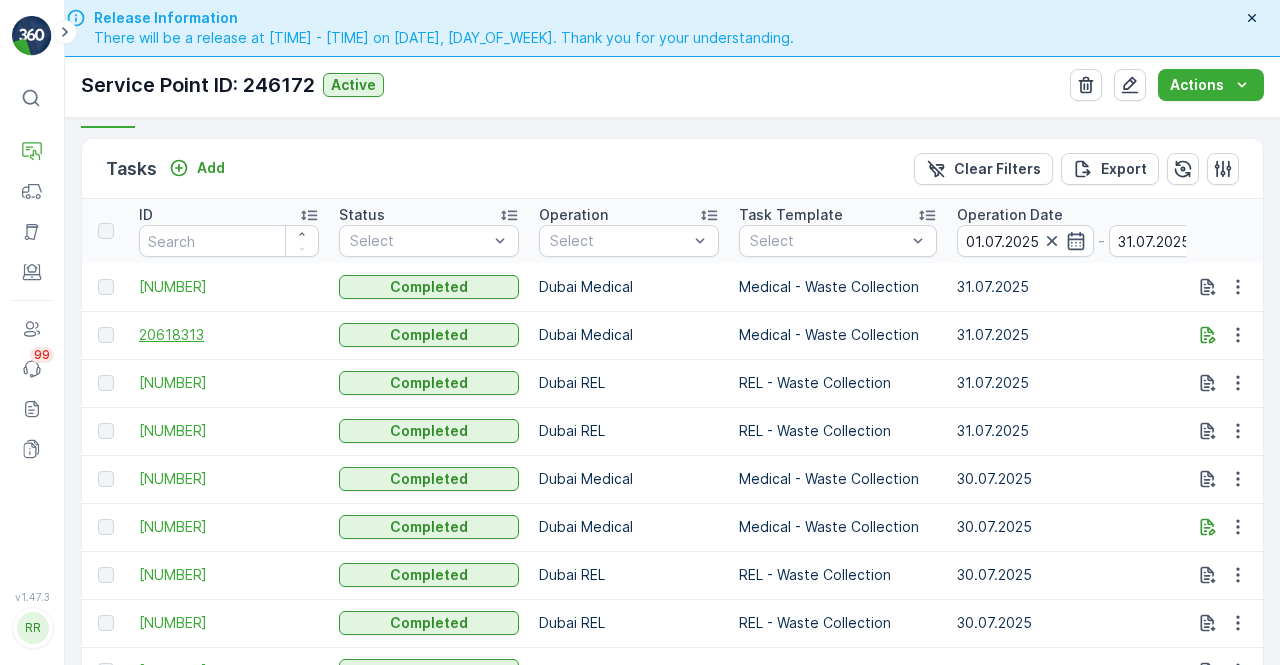 click on "20618313" at bounding box center (229, 335) 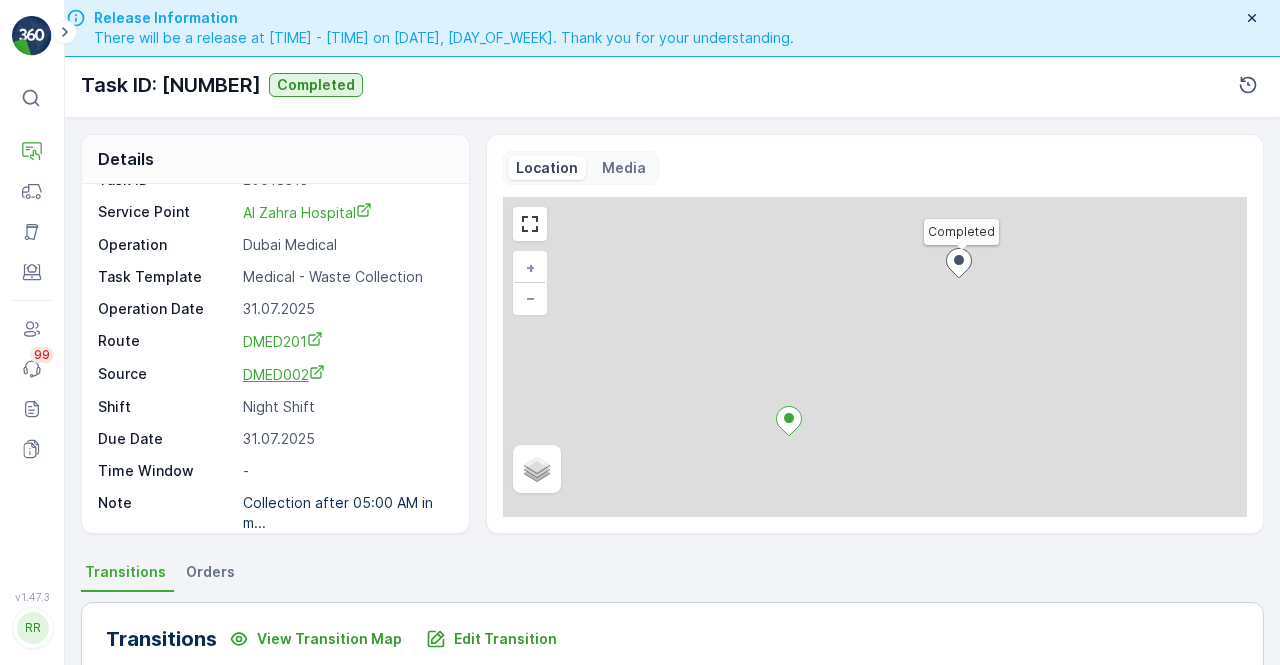 scroll, scrollTop: 46, scrollLeft: 0, axis: vertical 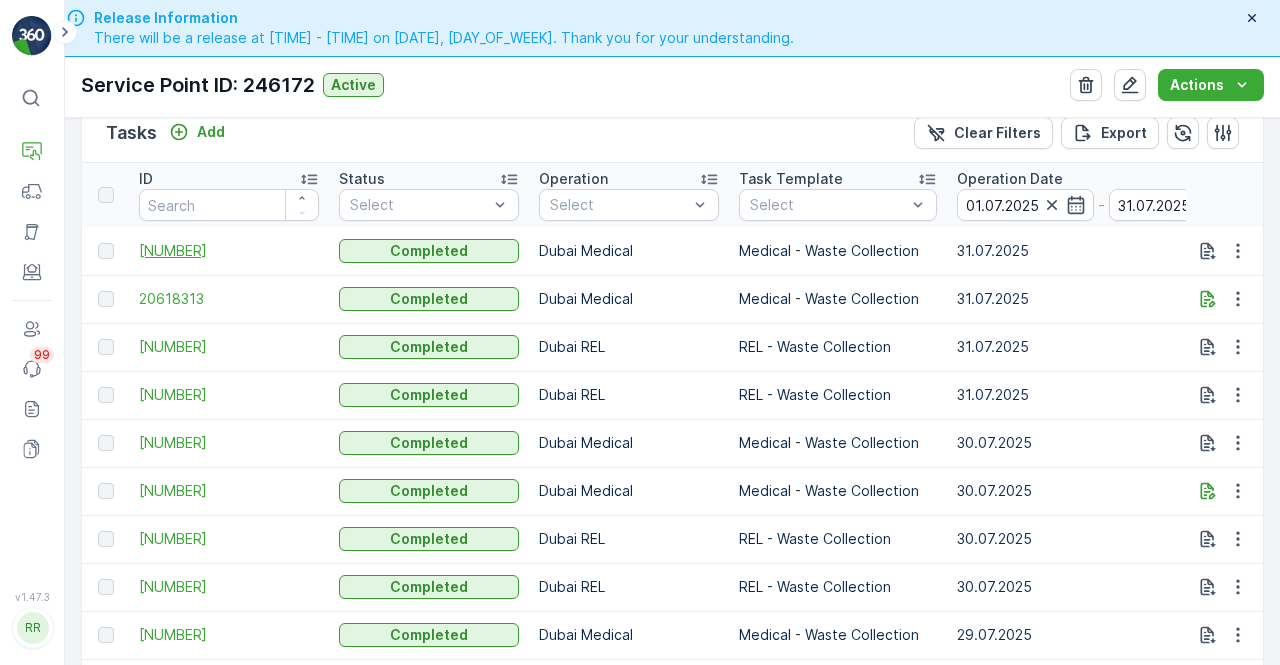 click on "20618335" at bounding box center (229, 251) 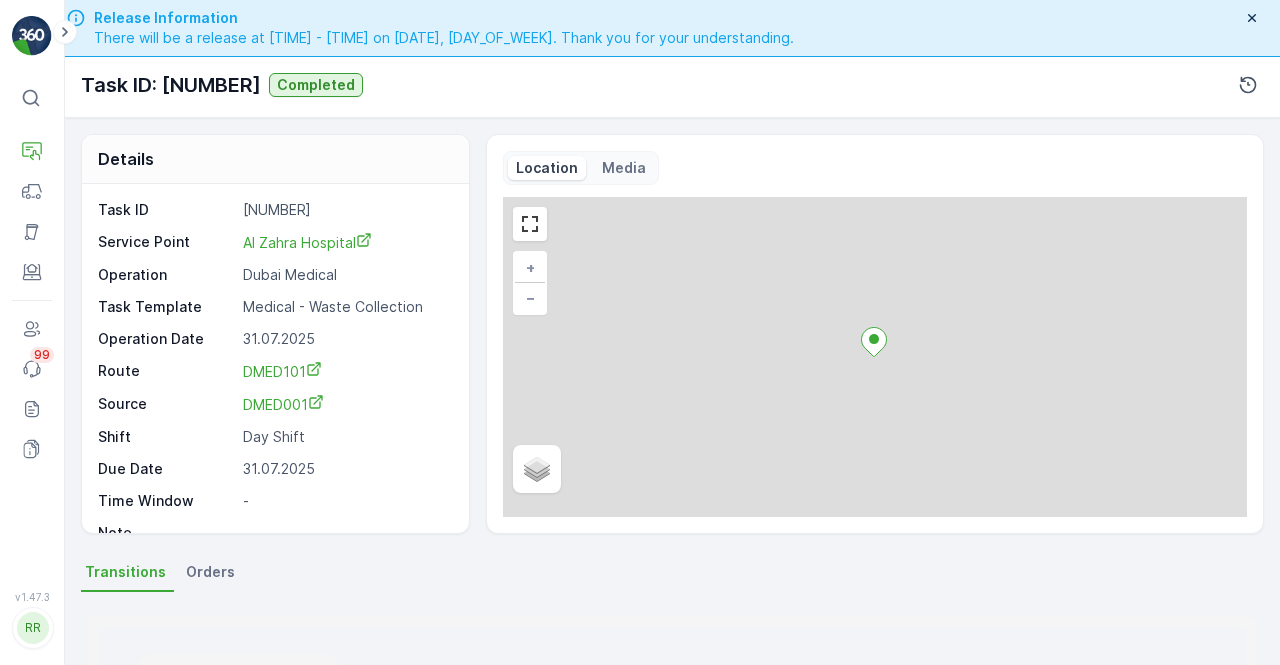 scroll, scrollTop: 26, scrollLeft: 0, axis: vertical 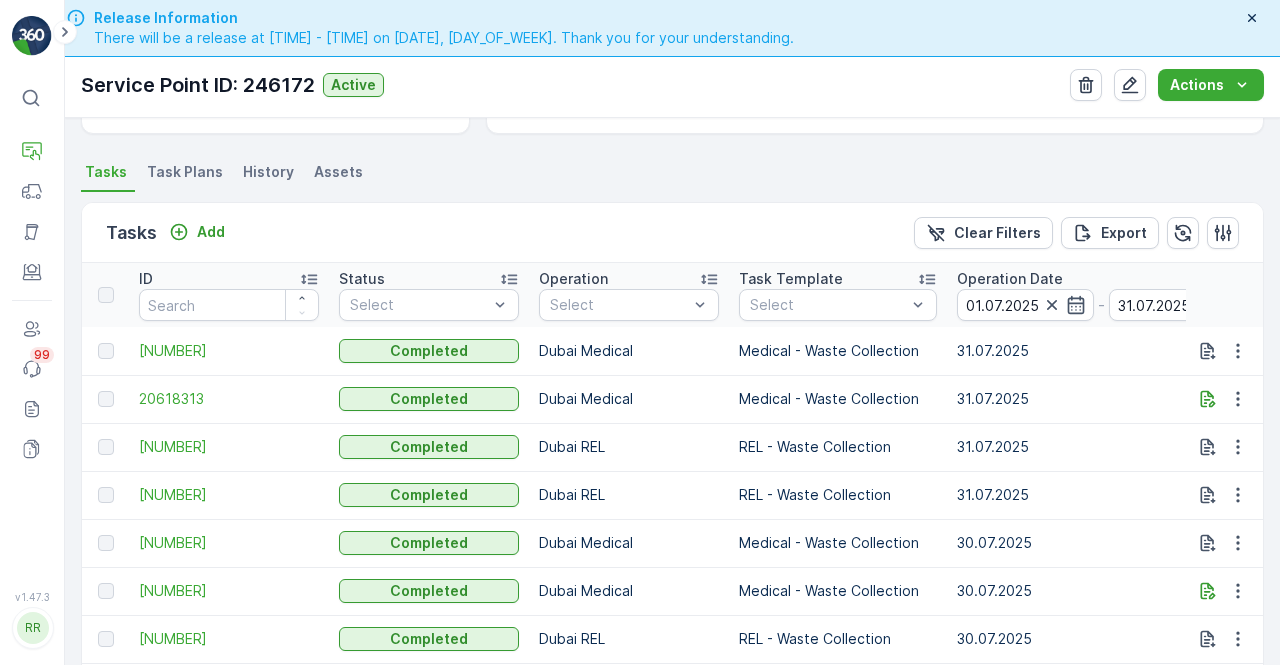 click on "20618313" at bounding box center (229, 399) 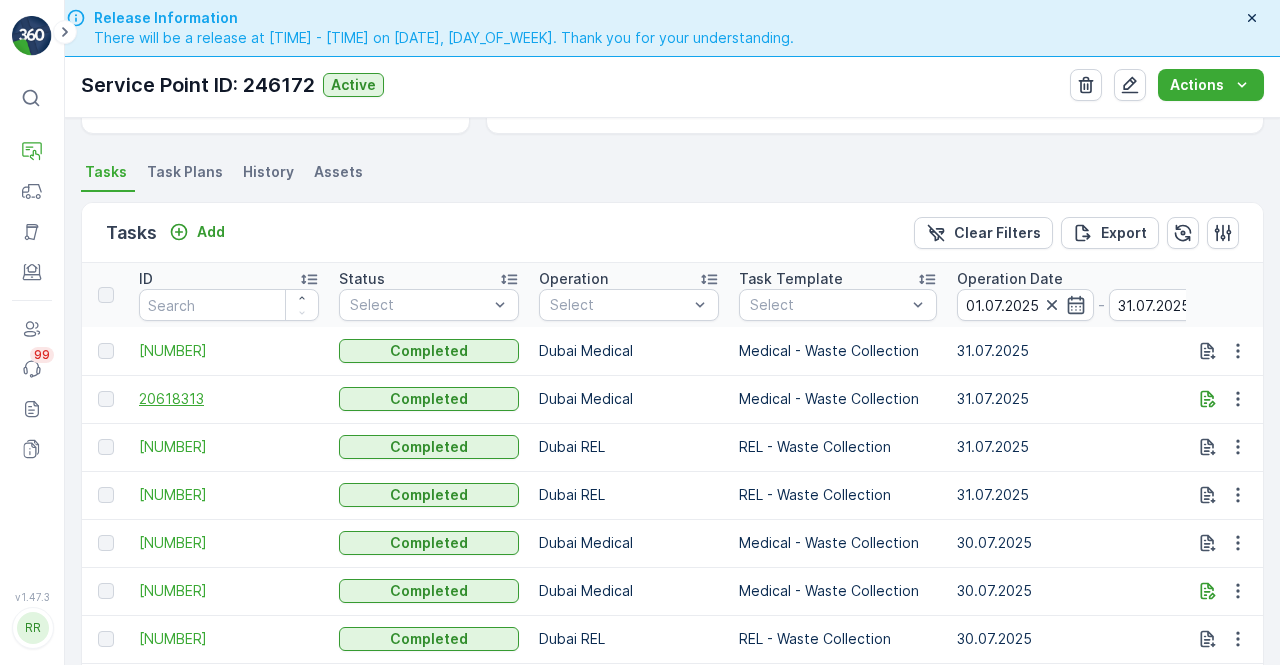 click on "20618313" at bounding box center [229, 399] 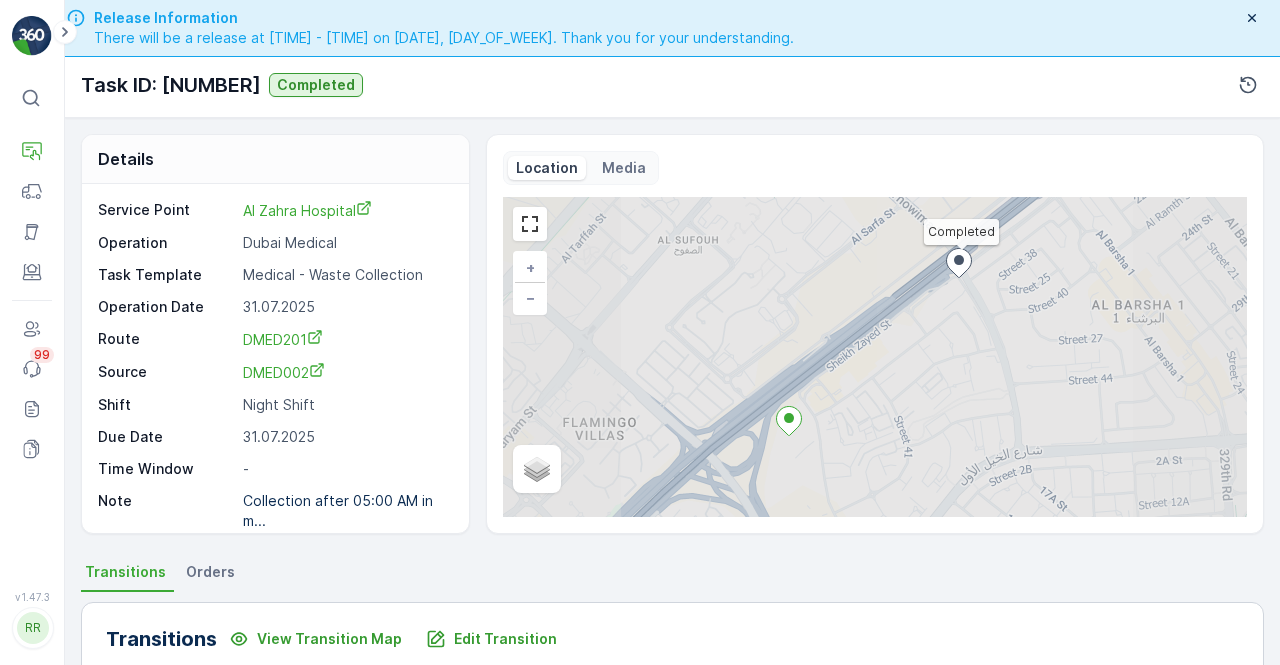 scroll, scrollTop: 46, scrollLeft: 0, axis: vertical 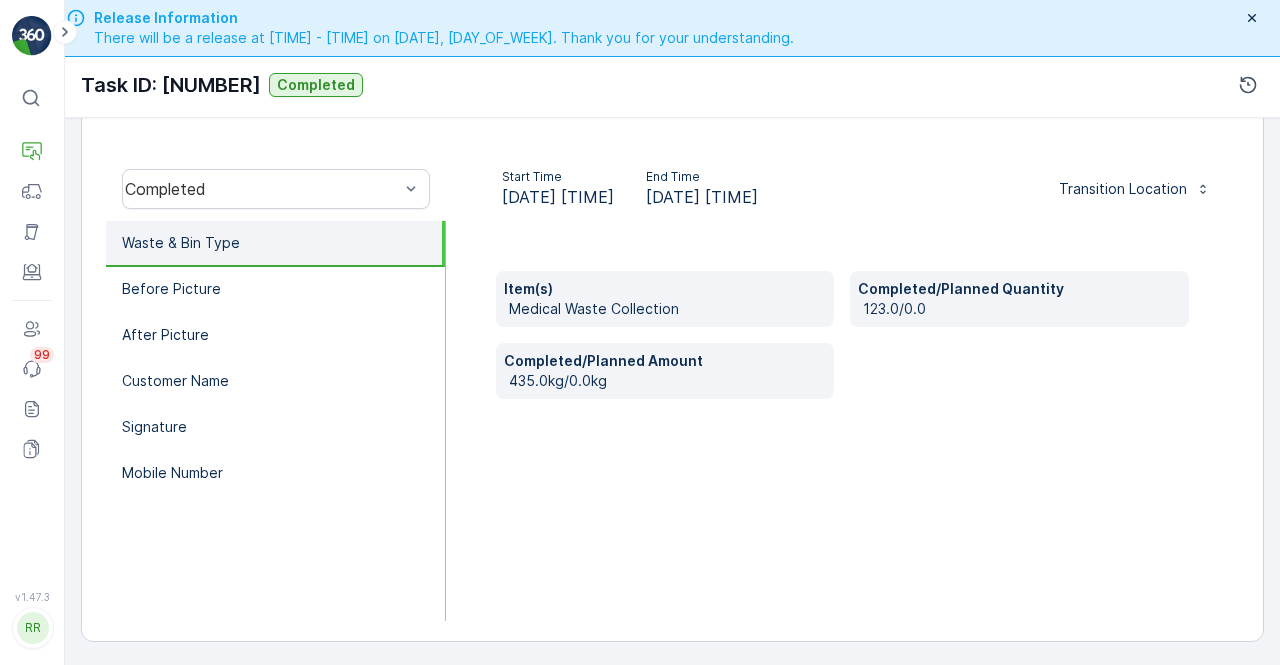 click on "Item(s) Medical Waste Collection Completed/Planned Quantity 123.0/0.0 Completed/Planned Amount 435.0kg/0.0kg" at bounding box center [842, 421] 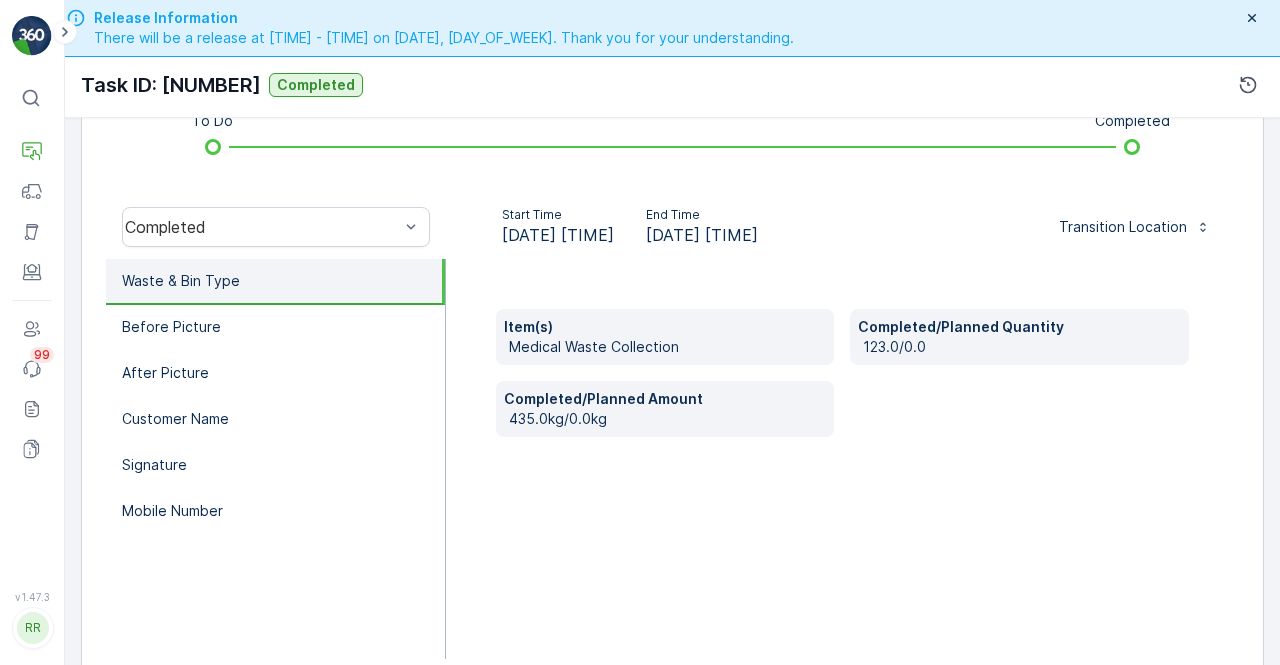 scroll, scrollTop: 394, scrollLeft: 0, axis: vertical 